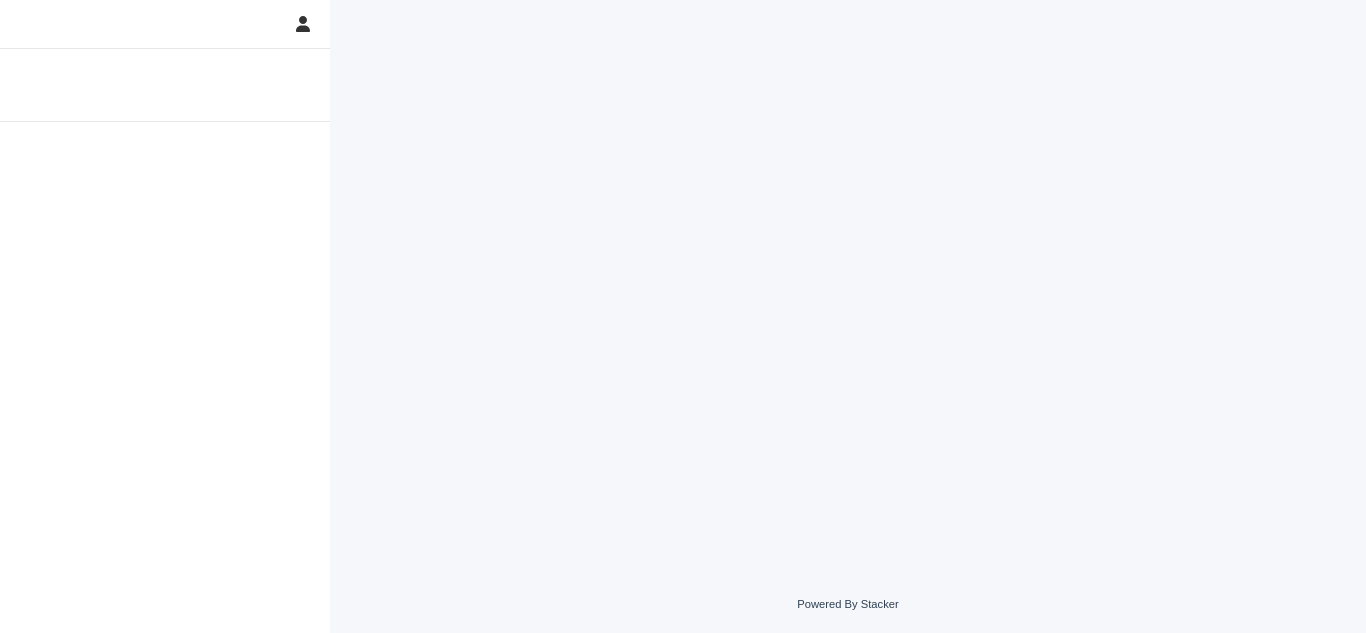 scroll, scrollTop: 0, scrollLeft: 0, axis: both 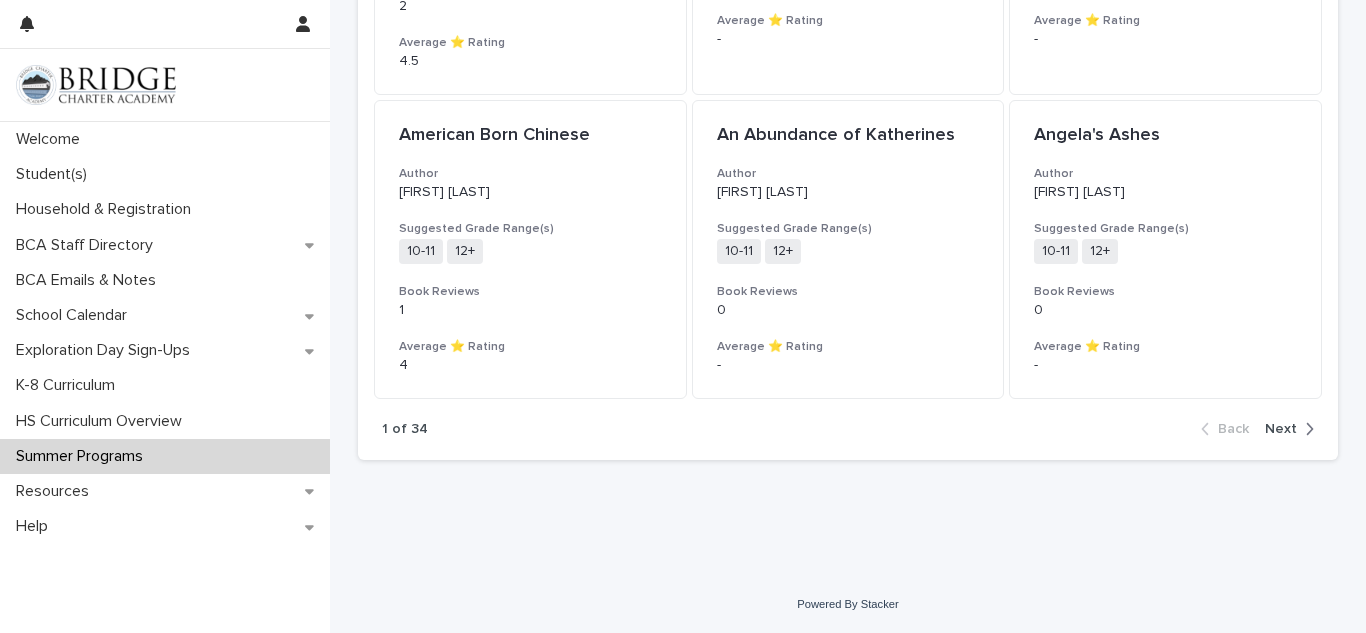 click on "Next" at bounding box center (1281, 429) 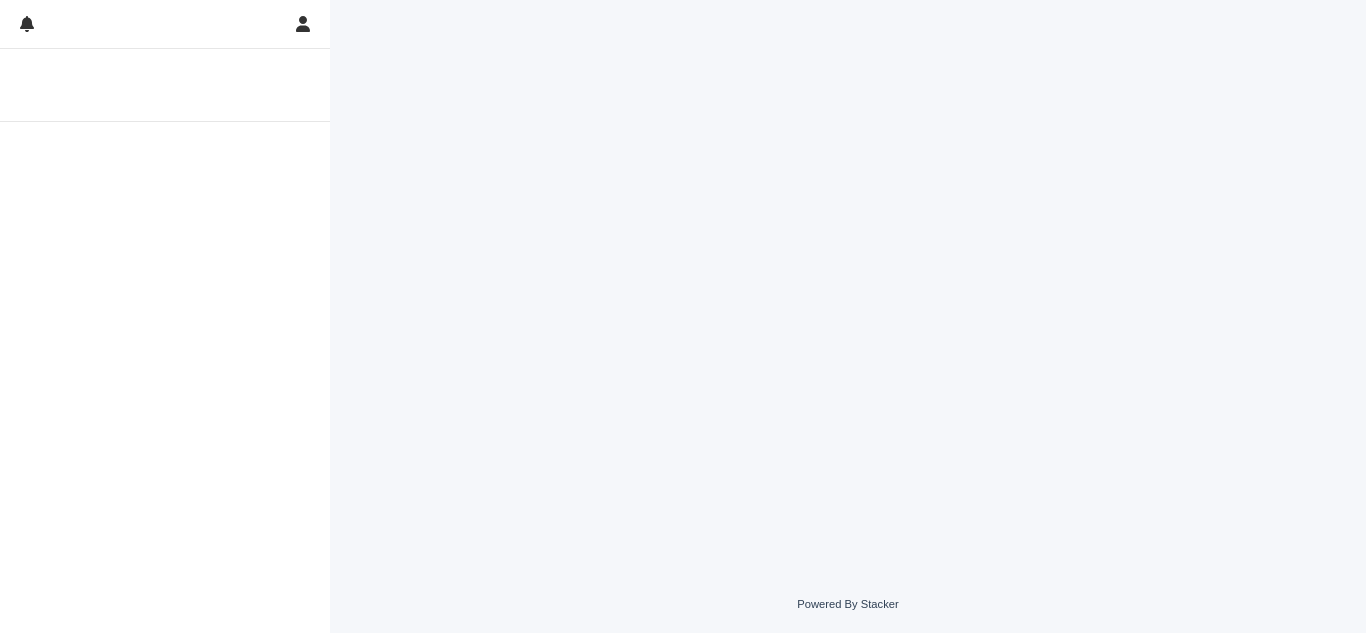 scroll, scrollTop: 0, scrollLeft: 0, axis: both 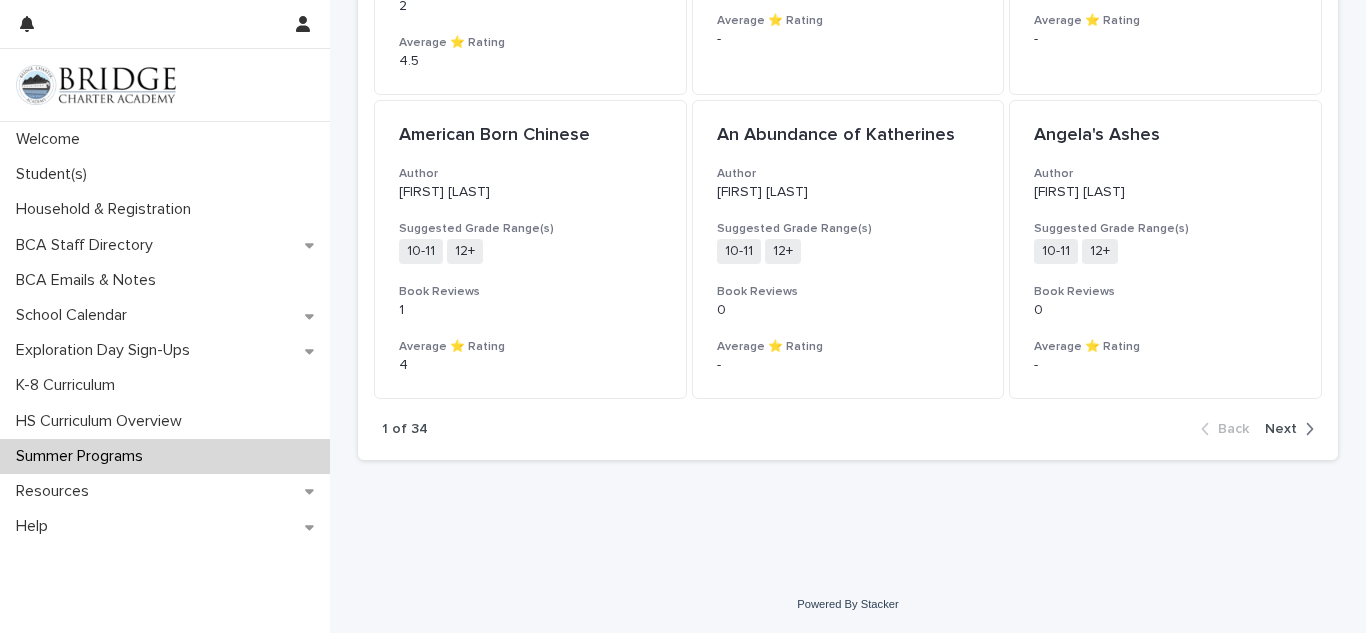 click on "Next" at bounding box center [1281, 429] 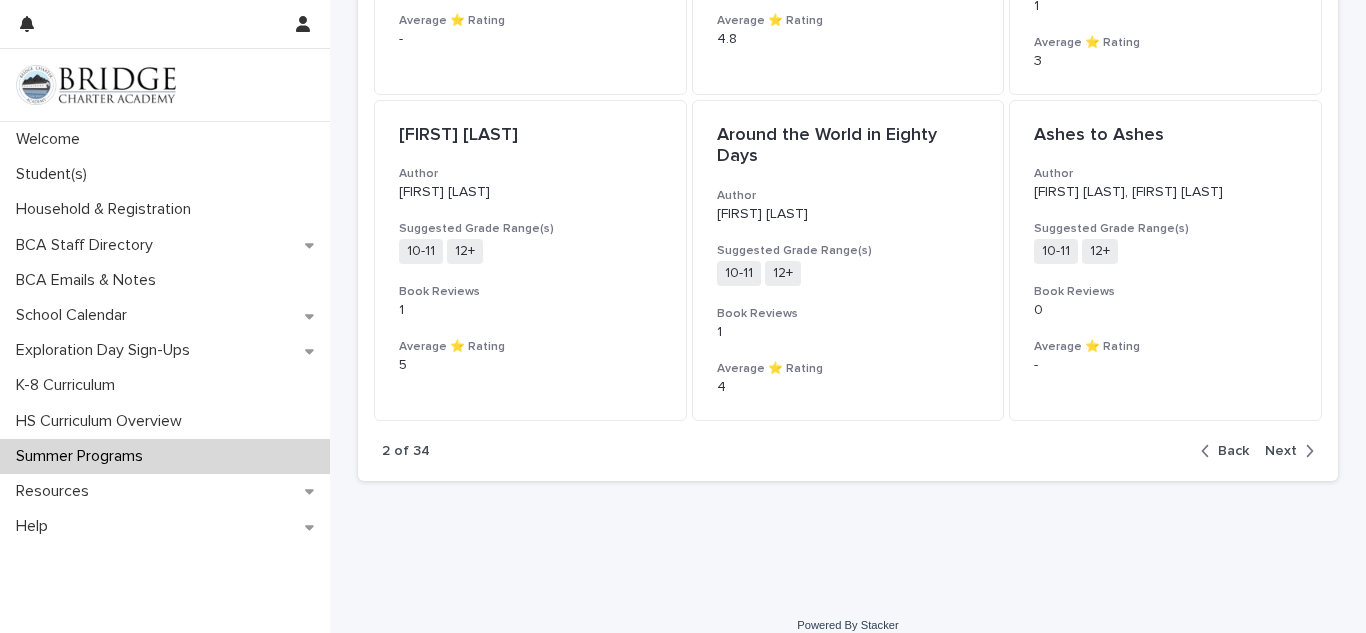click on "Next" at bounding box center (1281, 451) 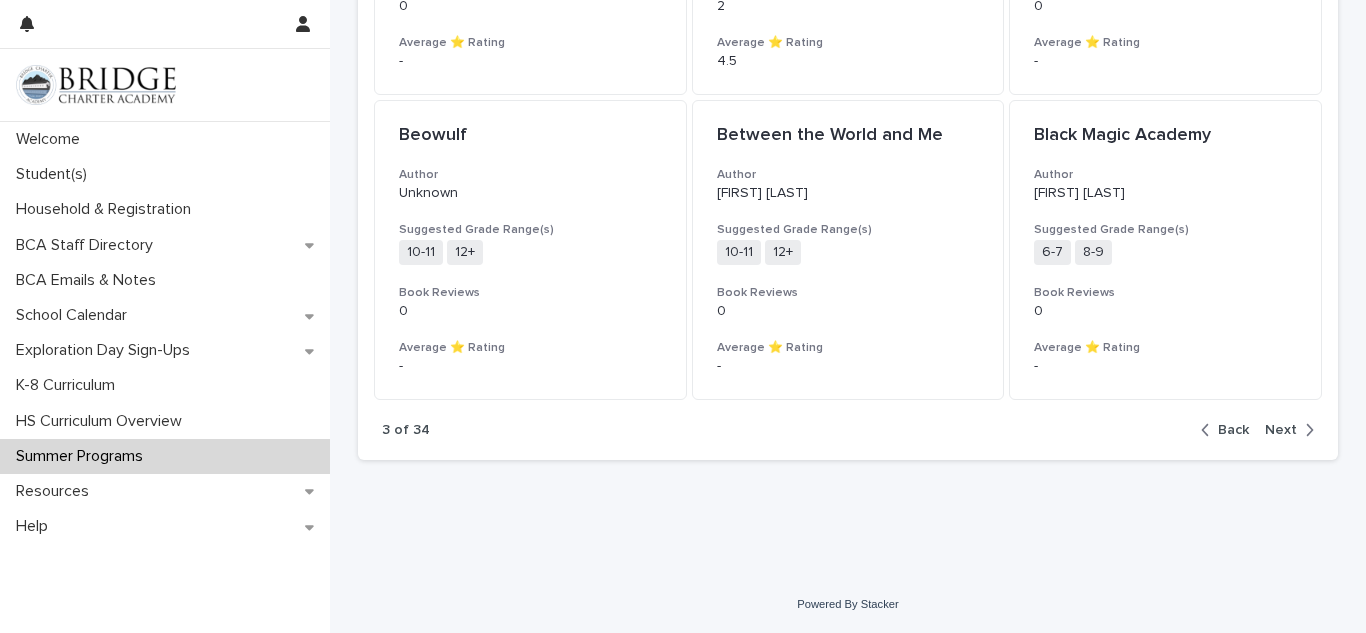 scroll, scrollTop: 2162, scrollLeft: 0, axis: vertical 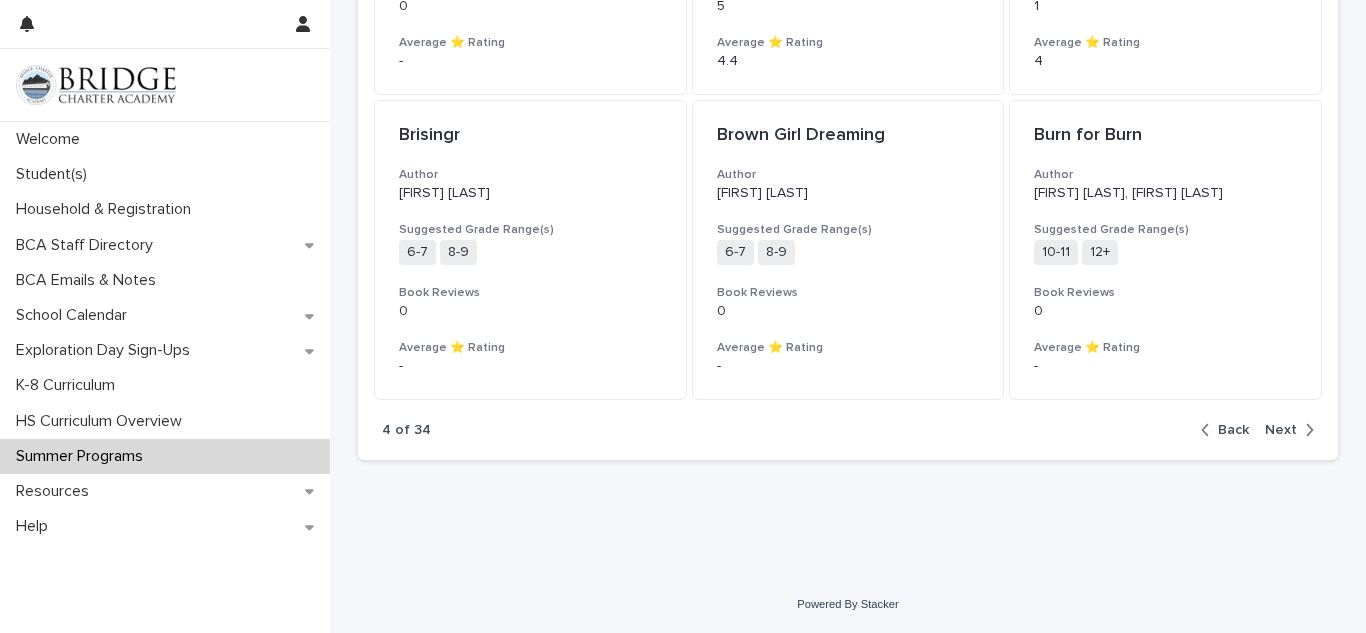 click on "Next" at bounding box center (1285, 430) 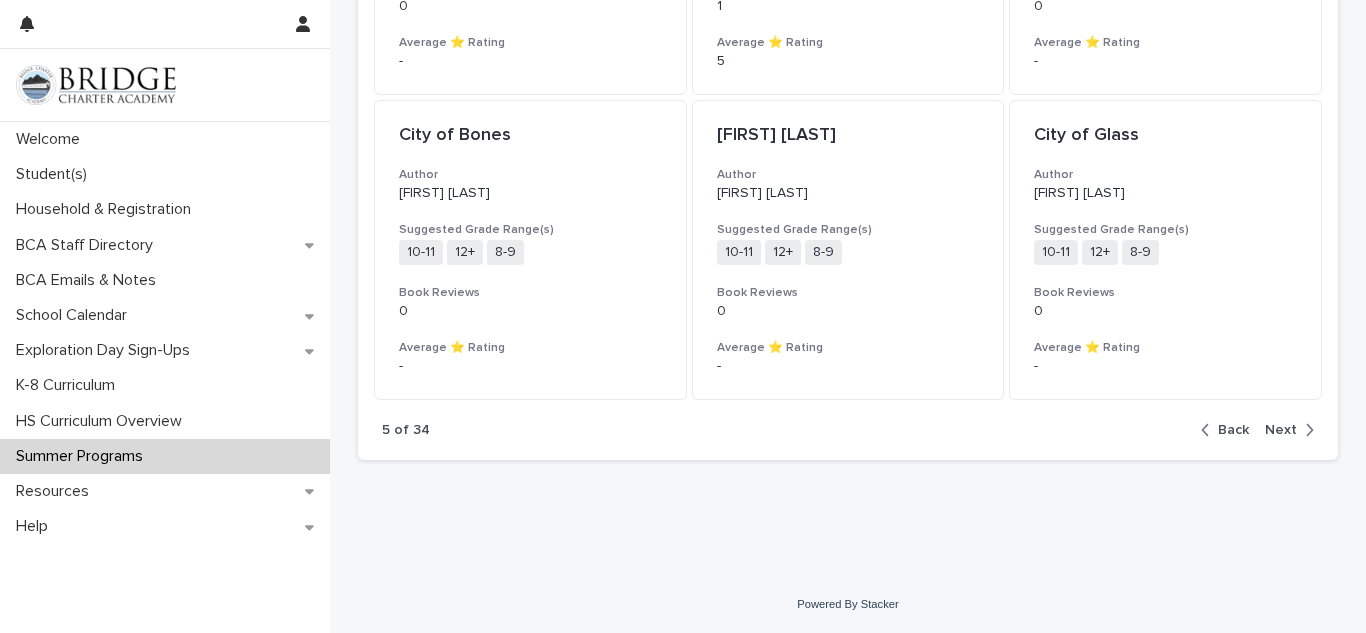 click on "Next" at bounding box center (1281, 430) 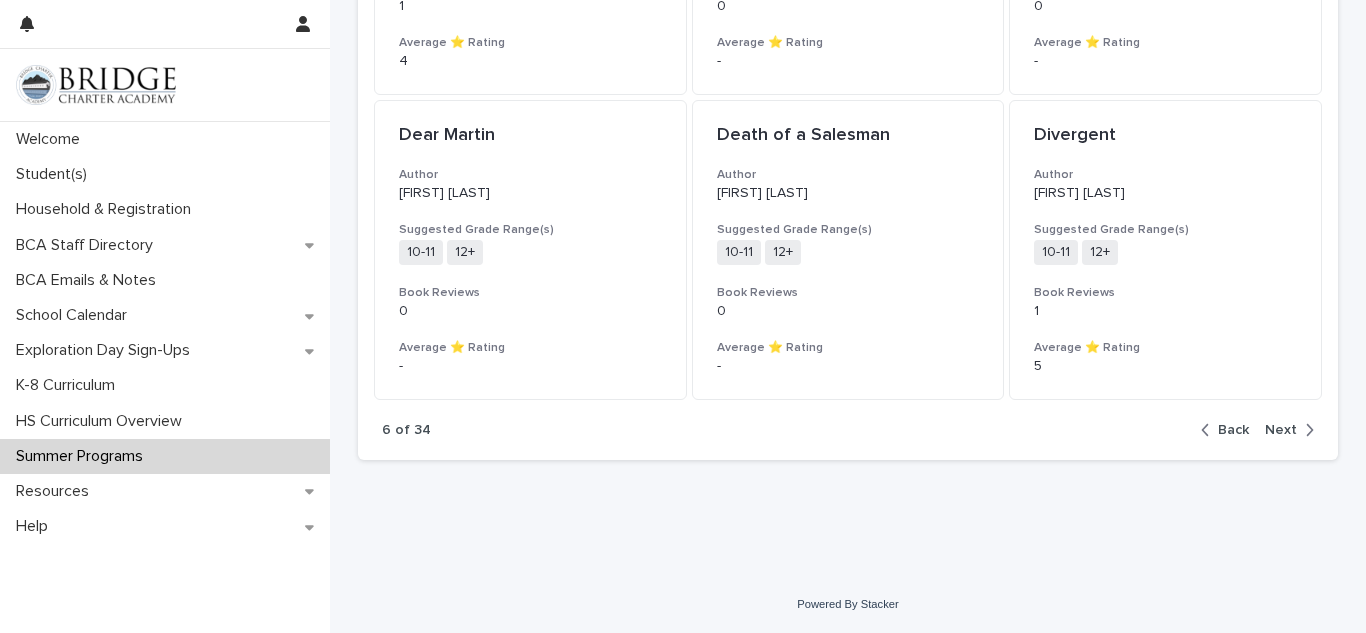 click on "Next" at bounding box center (1285, 430) 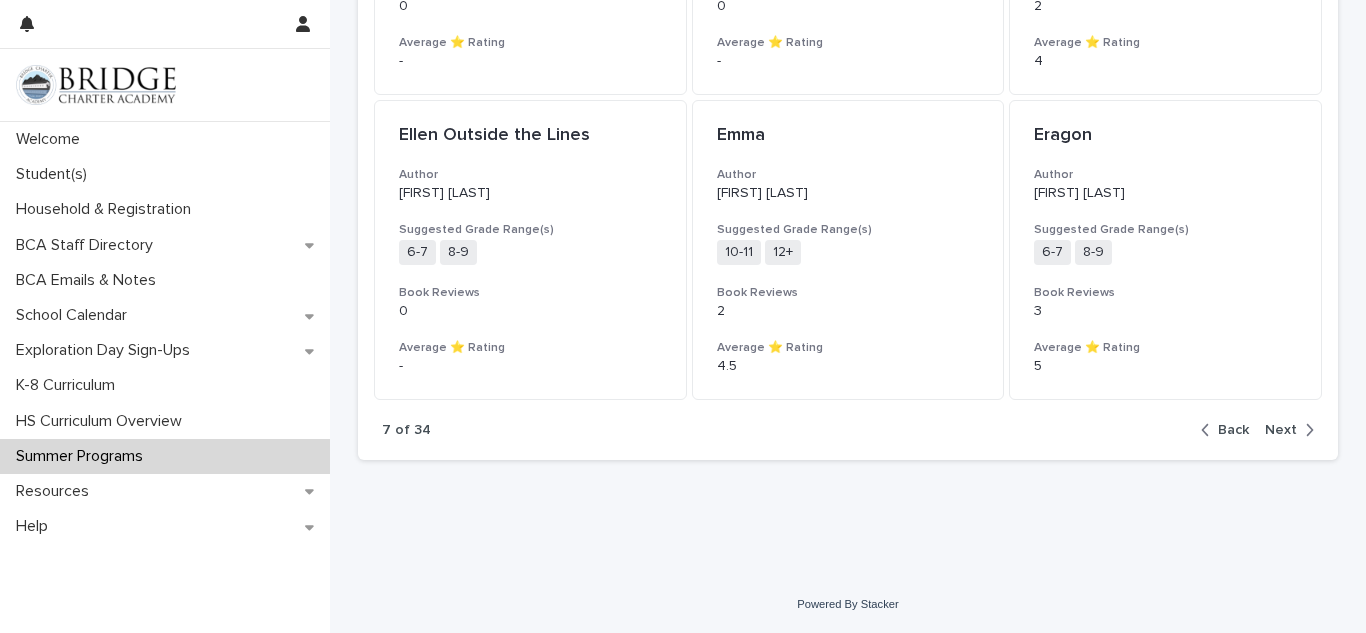 click on "Next" at bounding box center (1281, 430) 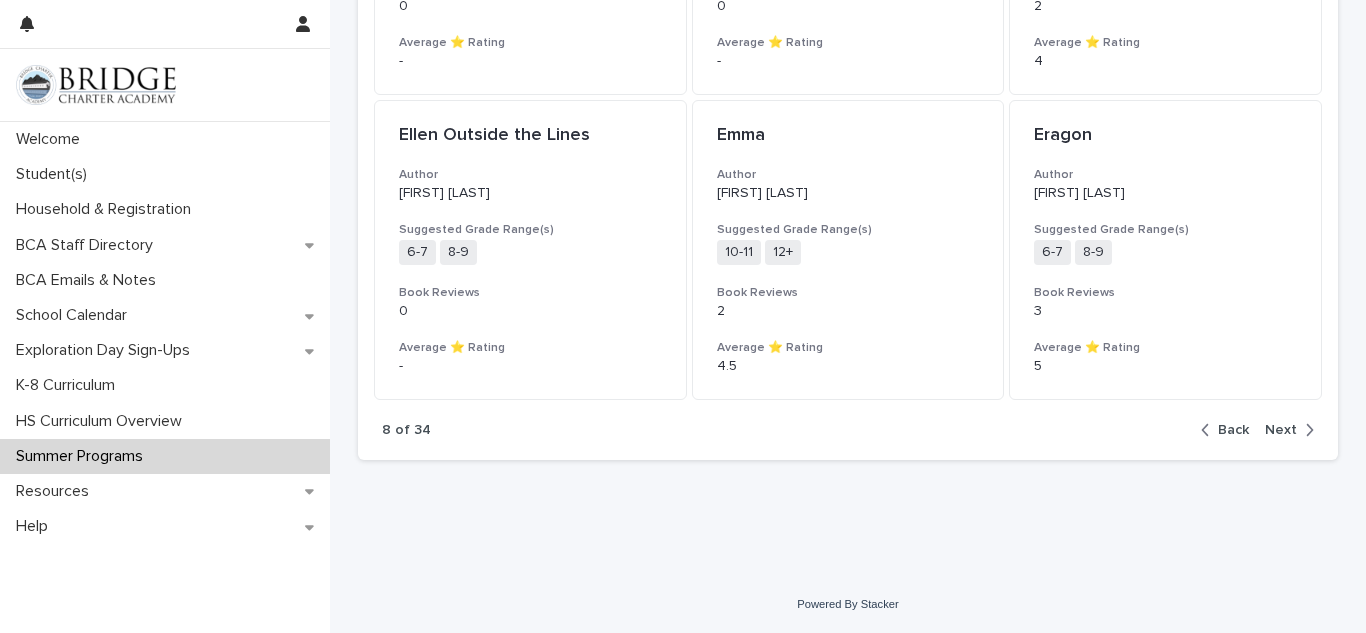 scroll, scrollTop: 2184, scrollLeft: 0, axis: vertical 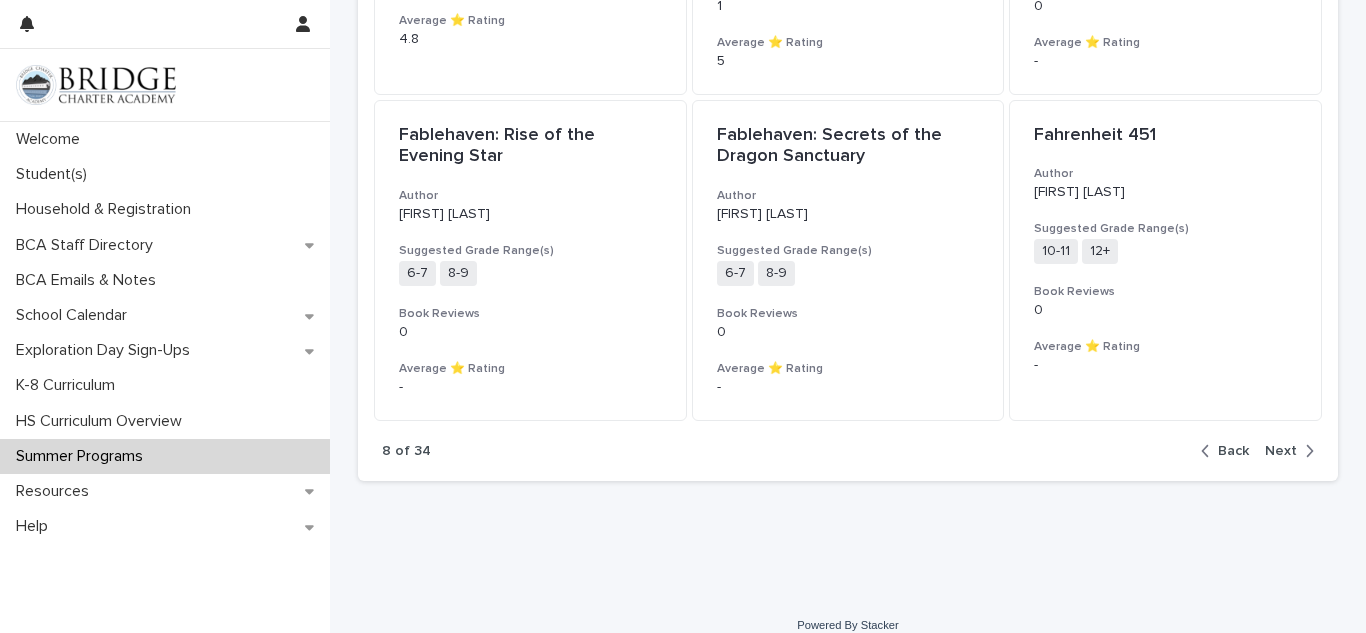 click on "Next" at bounding box center [1281, 451] 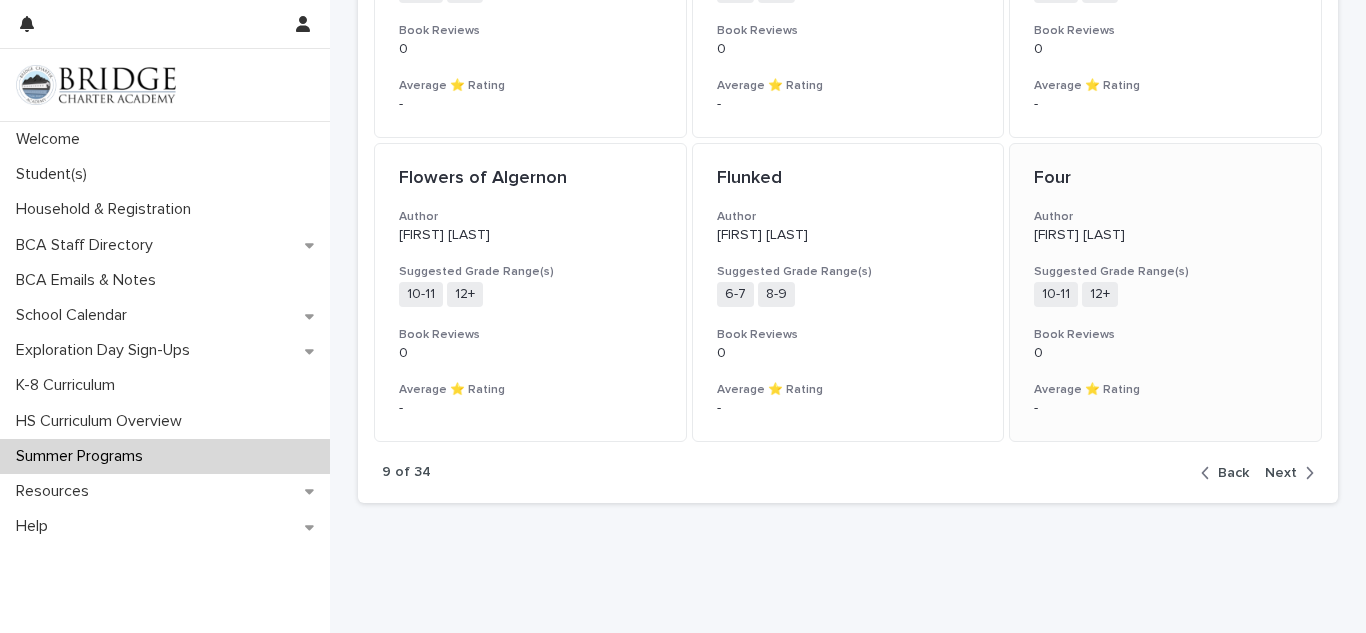 click on "-" at bounding box center [1165, 408] 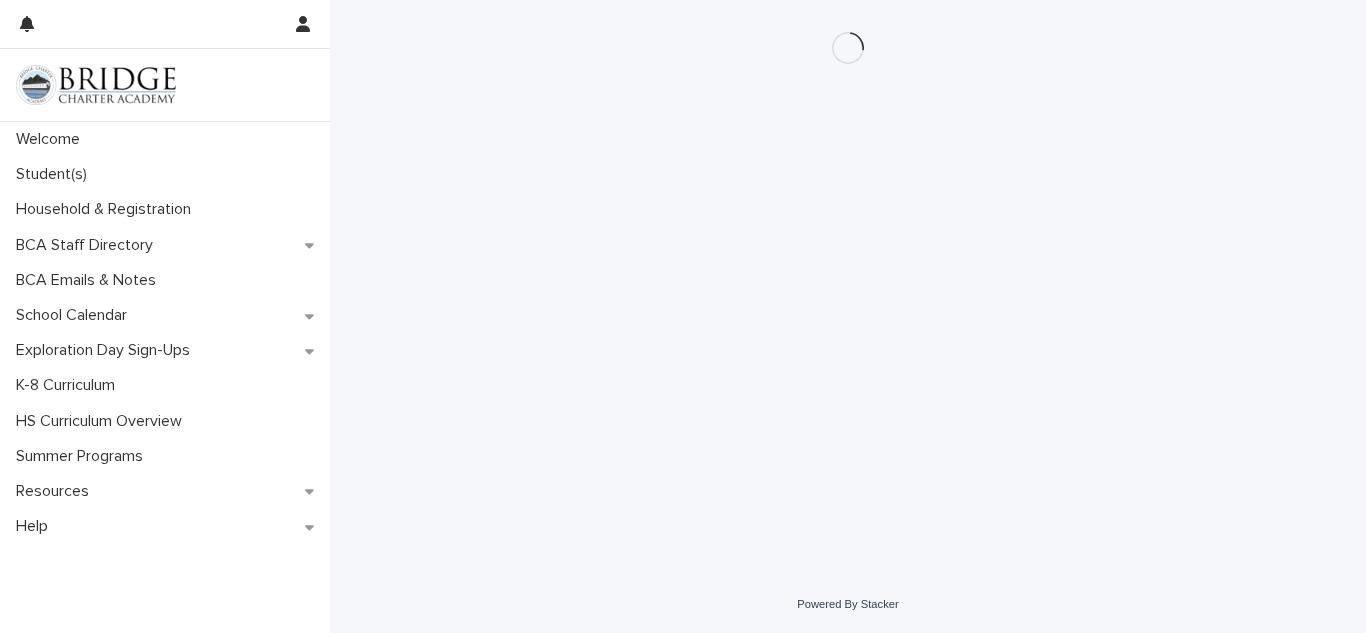 scroll, scrollTop: 0, scrollLeft: 0, axis: both 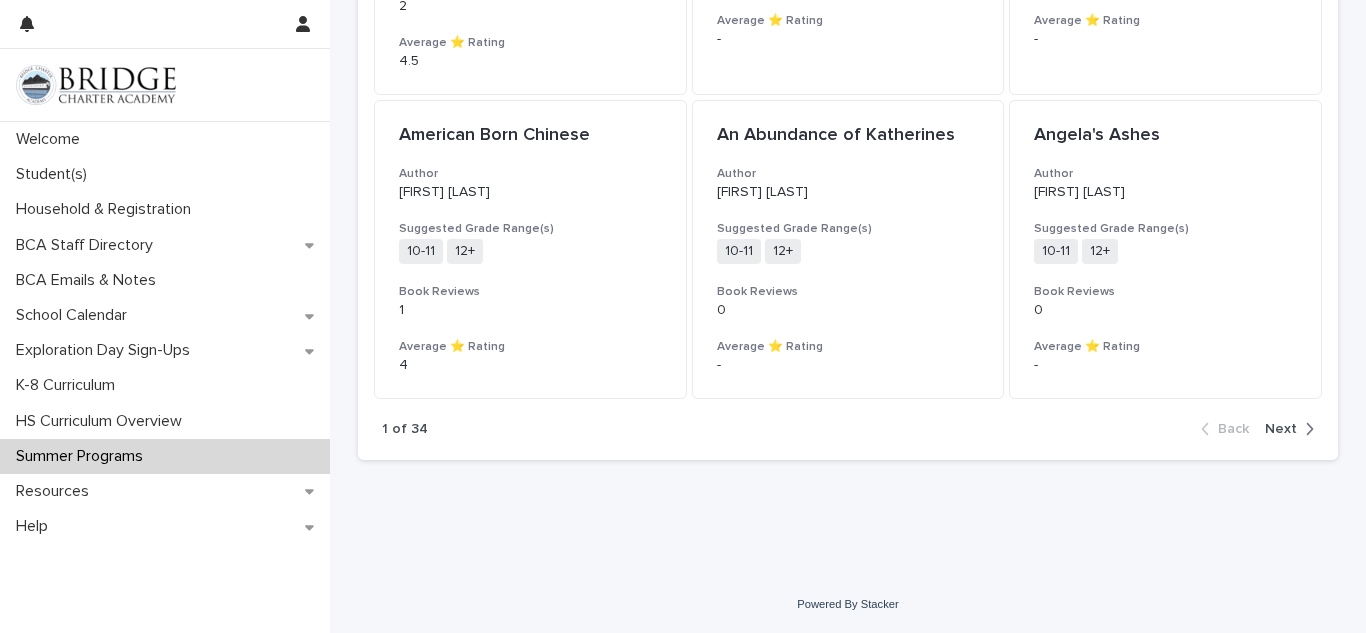 click at bounding box center [1305, 429] 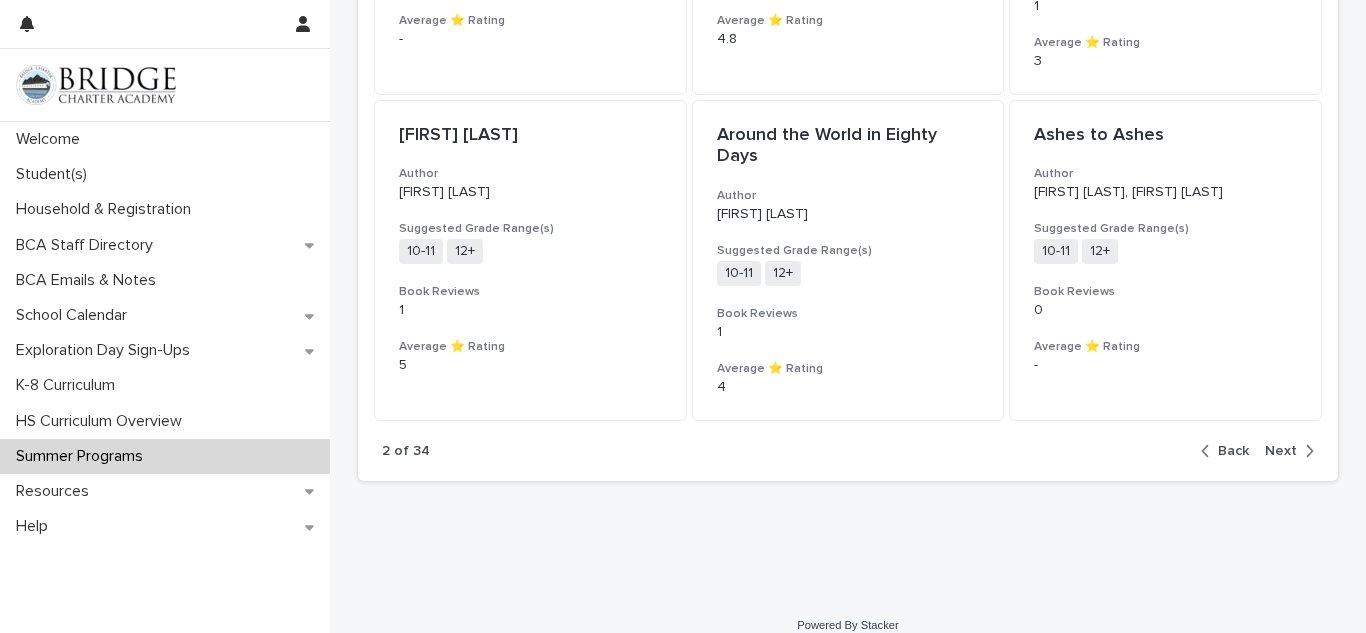 click at bounding box center [1305, 451] 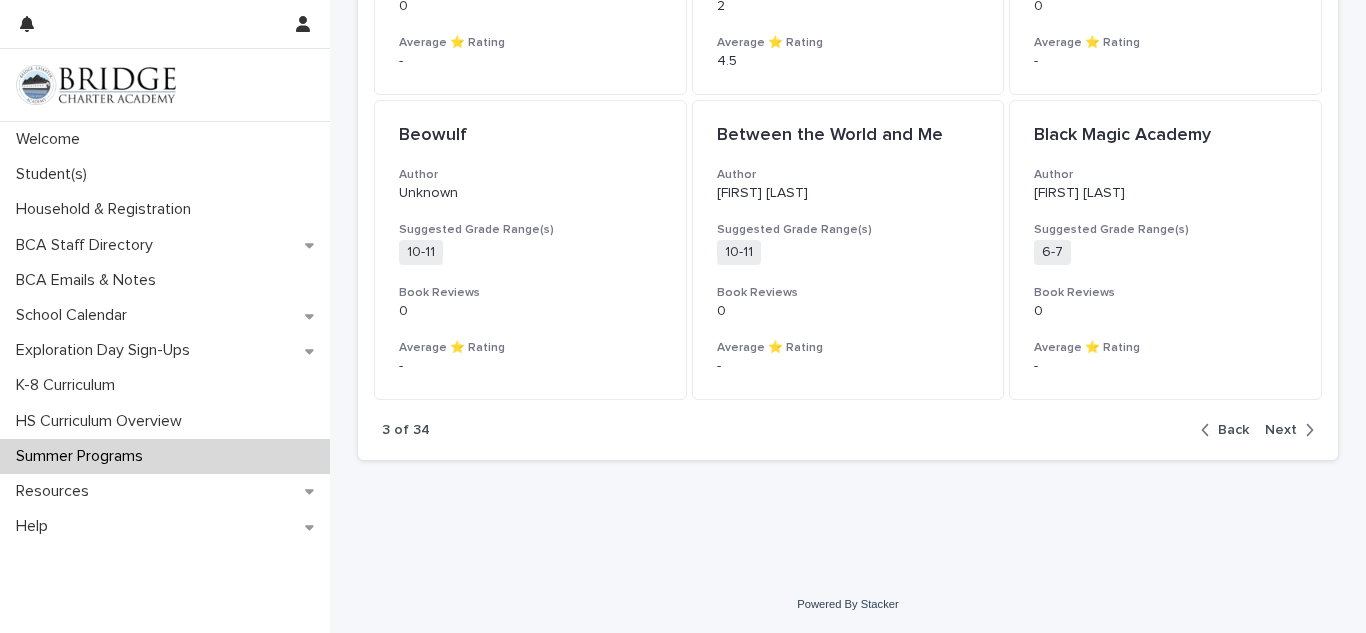 scroll, scrollTop: 2162, scrollLeft: 0, axis: vertical 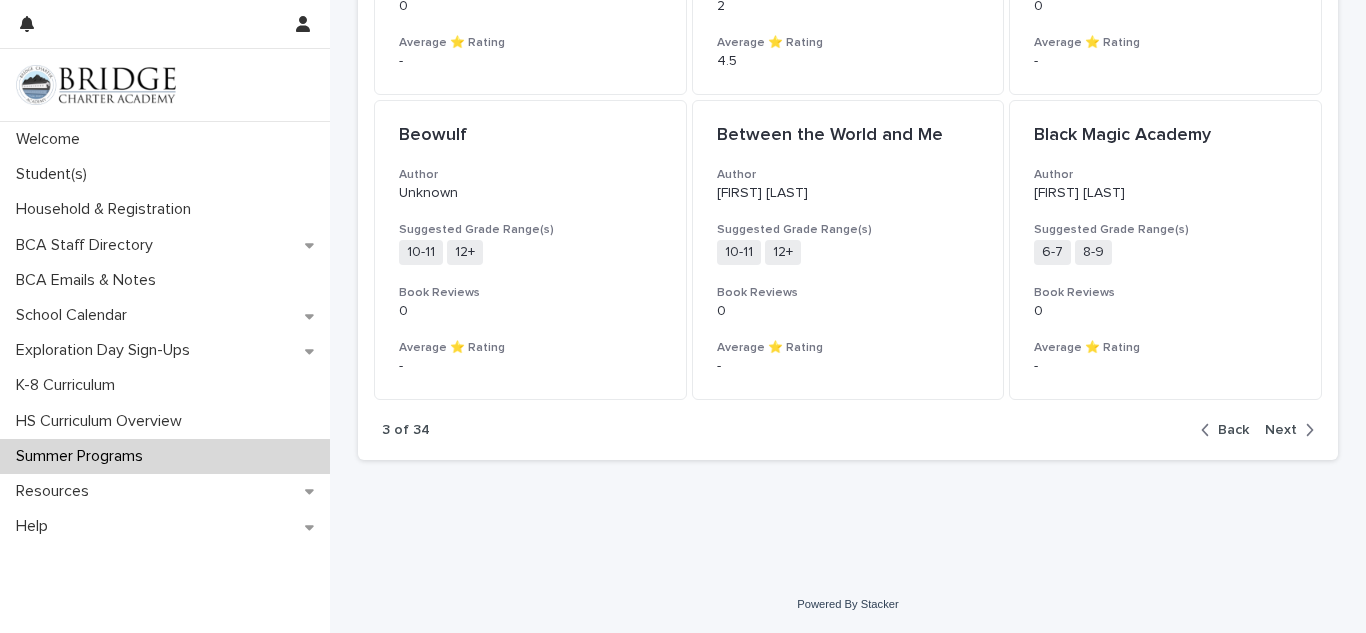 click on "Next" at bounding box center (1281, 430) 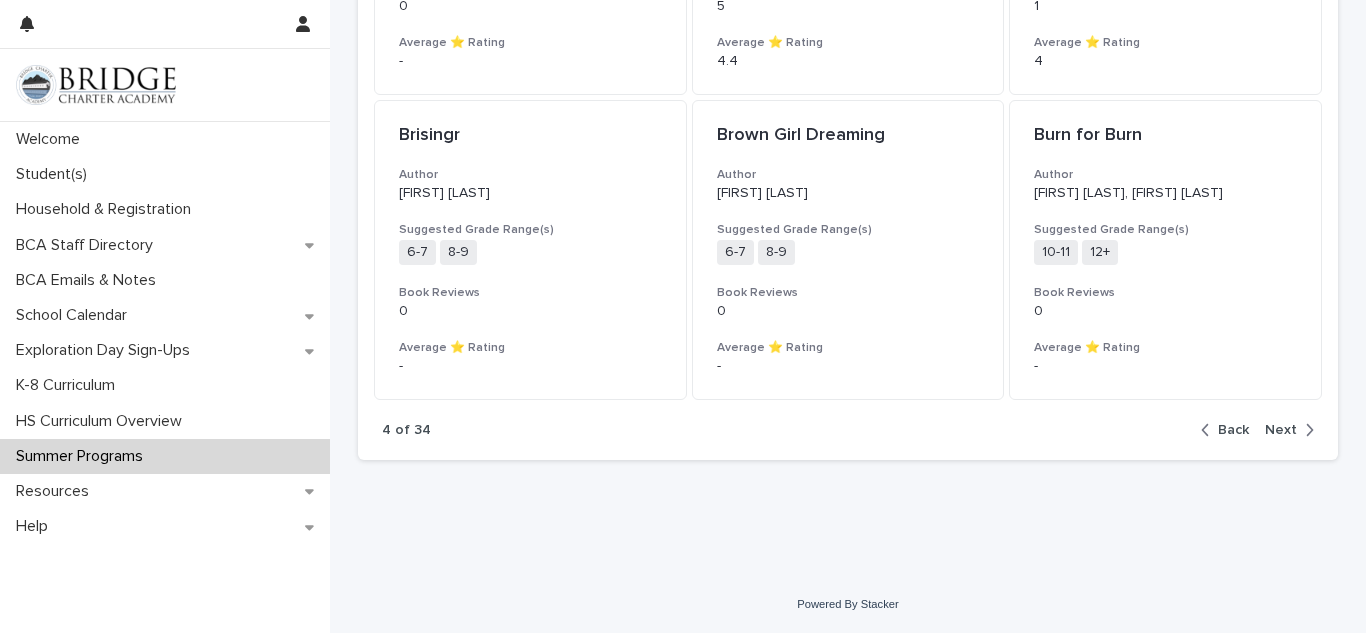 click at bounding box center [1305, 430] 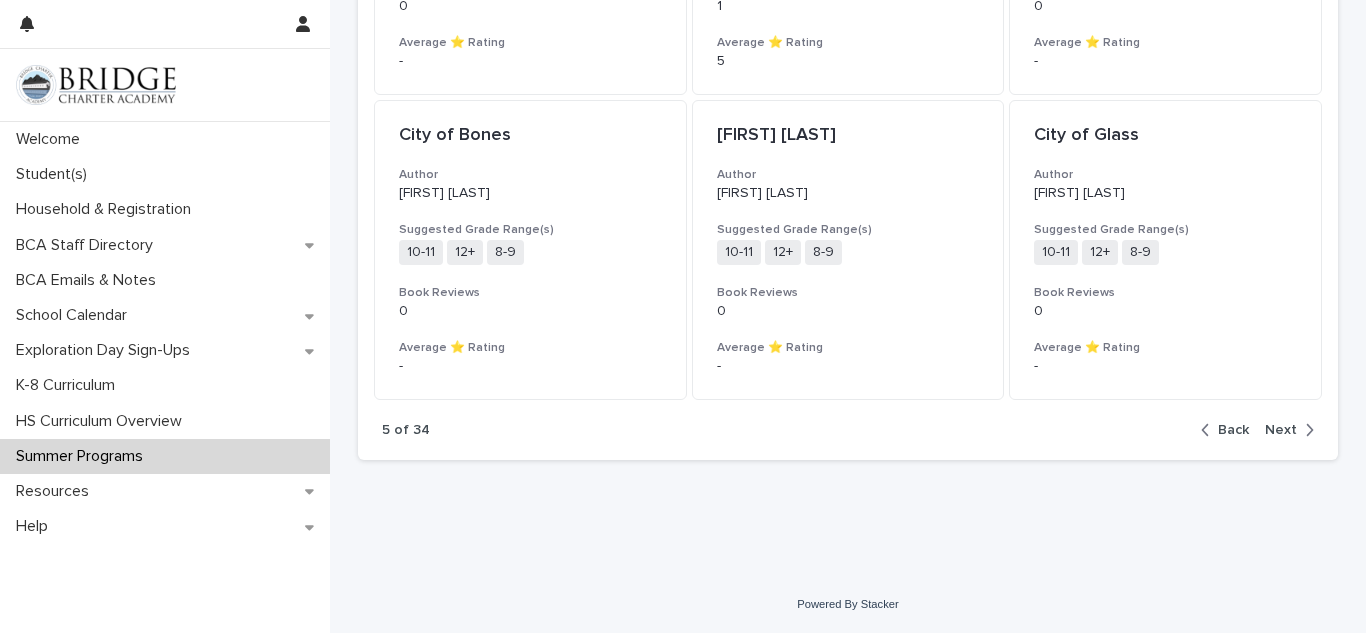 click 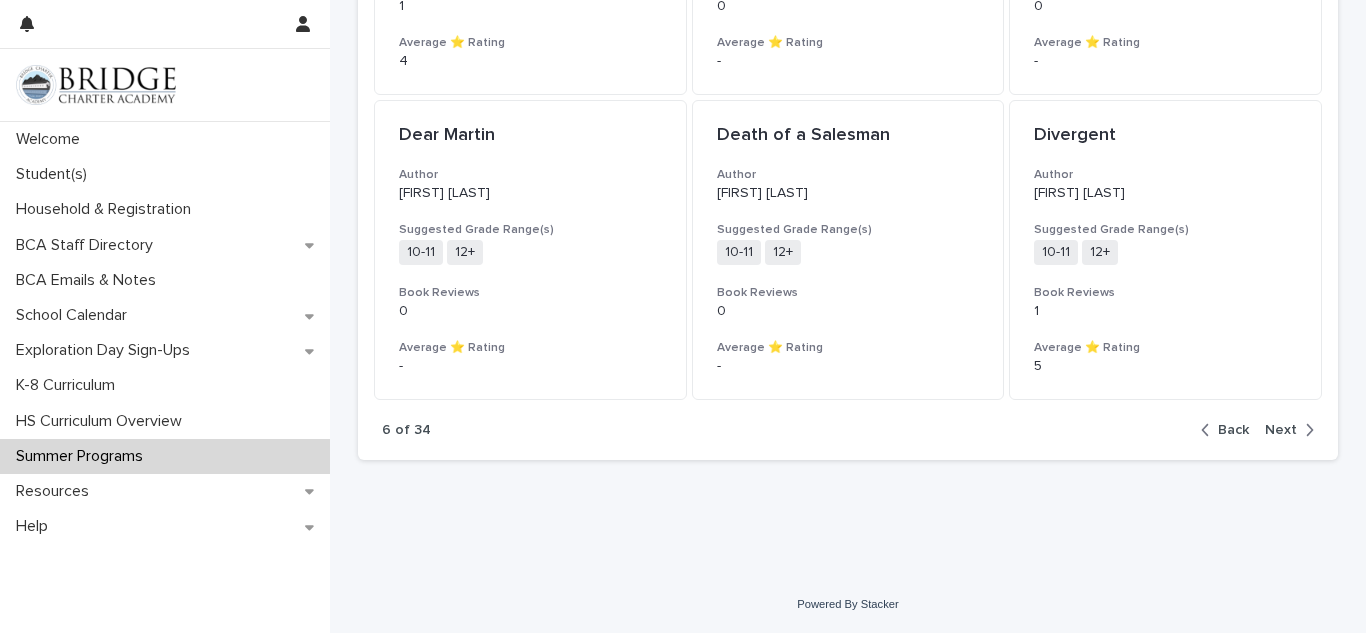 click 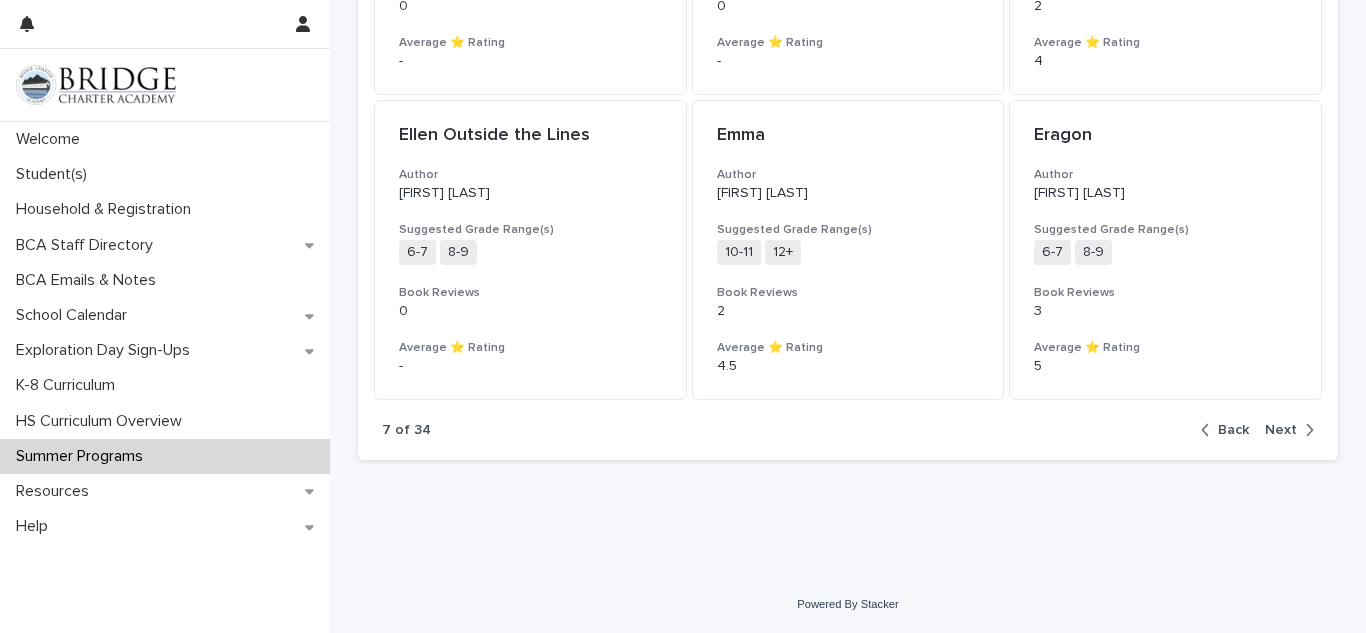 click on "Next" at bounding box center (1281, 430) 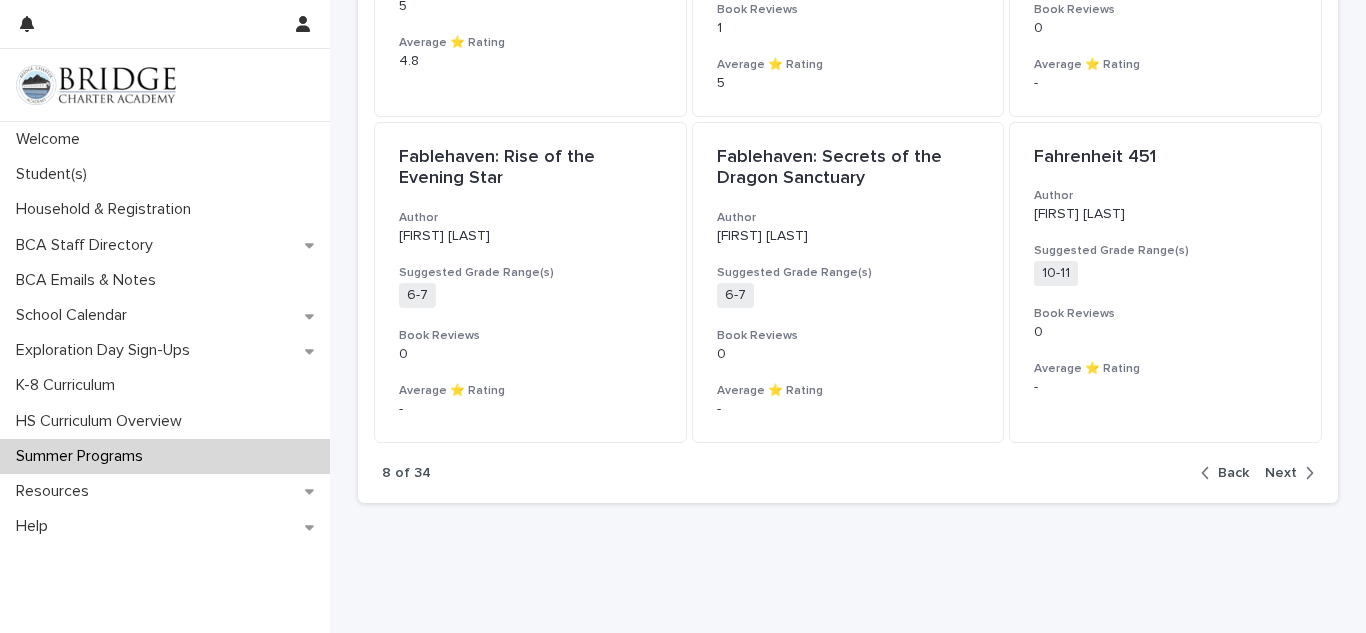 scroll, scrollTop: 2184, scrollLeft: 0, axis: vertical 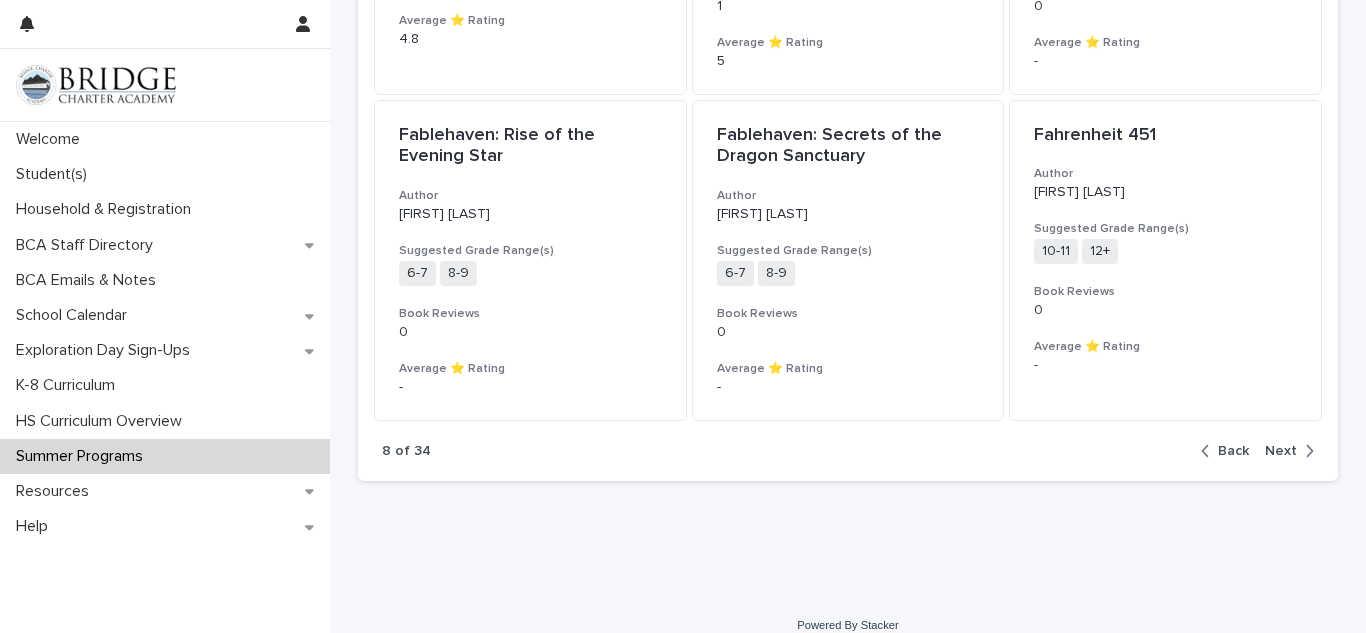 click at bounding box center (1305, 451) 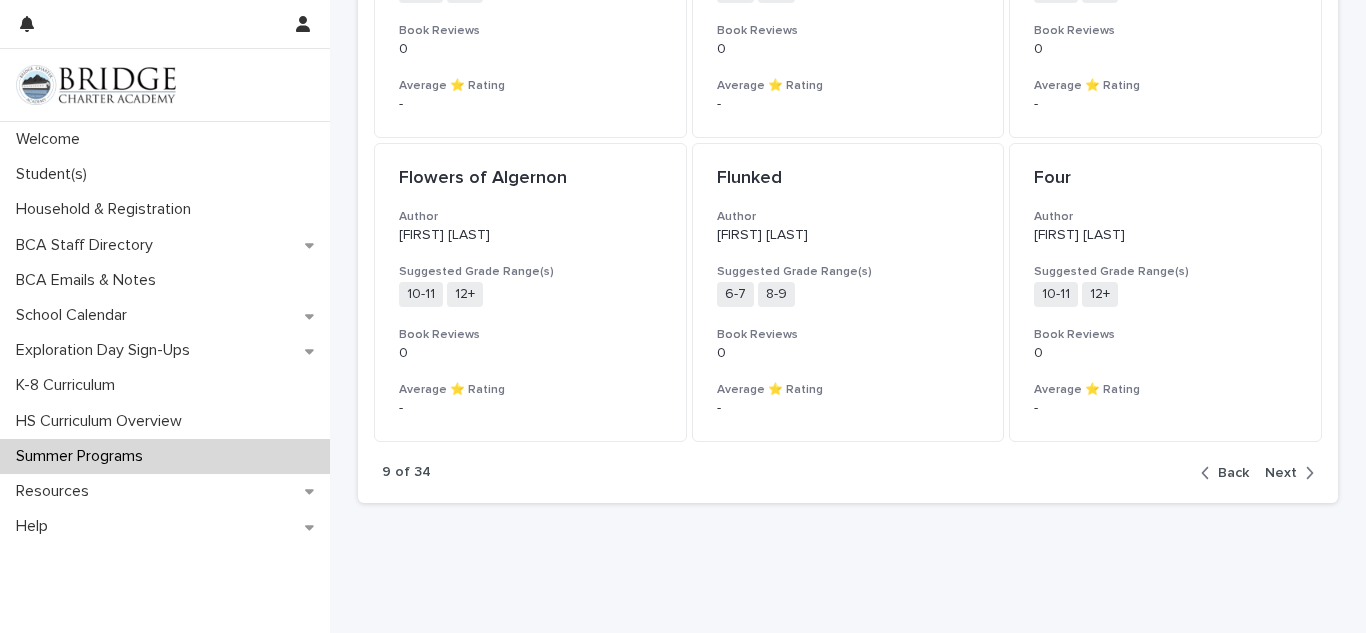 click at bounding box center [1305, 473] 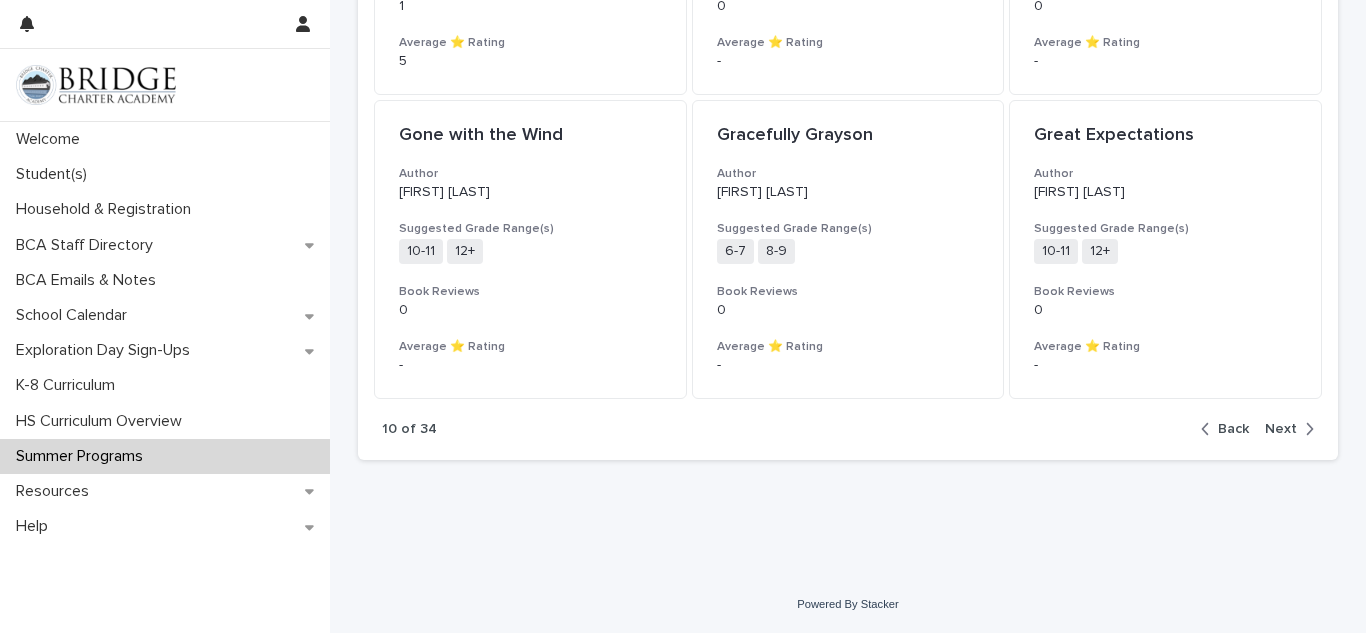 click on "[FIRST] [LAST]" at bounding box center (848, -729) 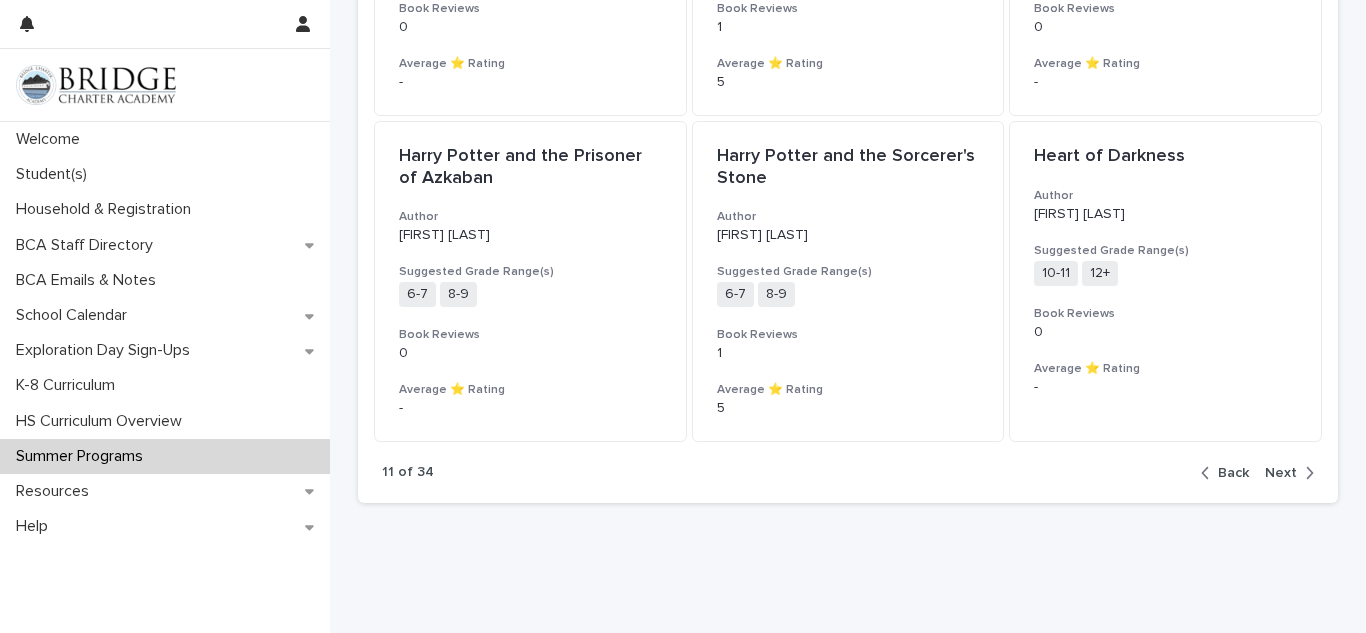 click at bounding box center [1305, 473] 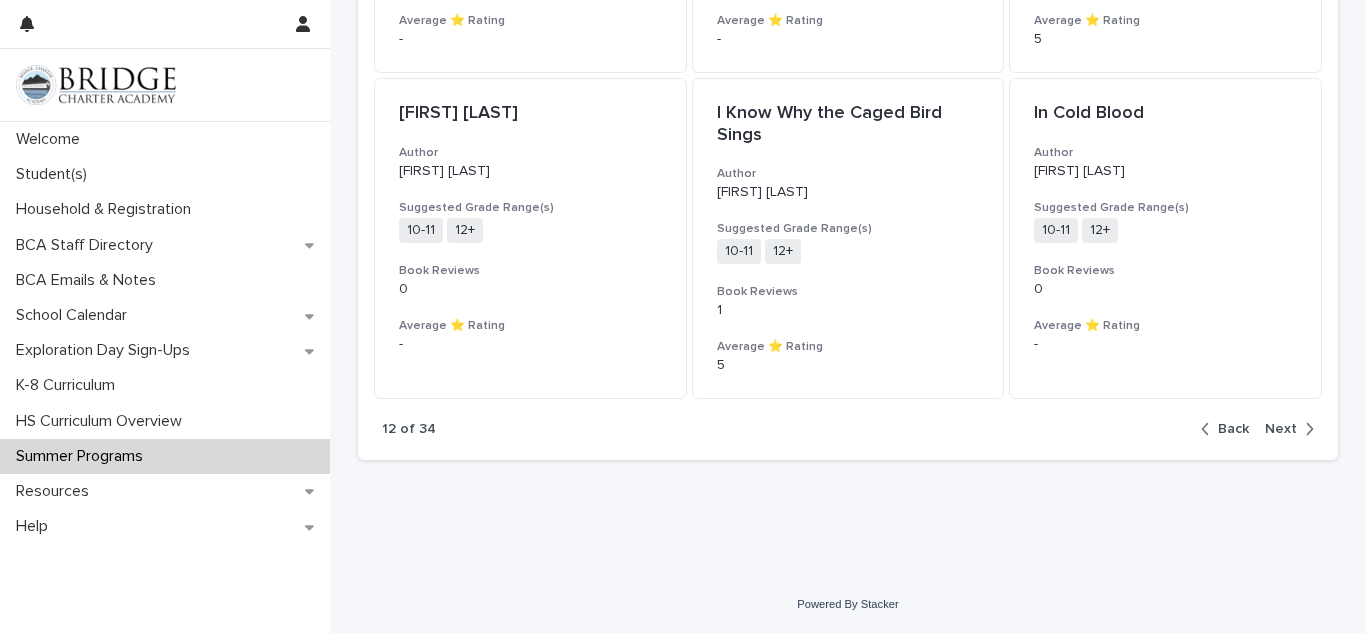 click on "Next" at bounding box center (1281, 429) 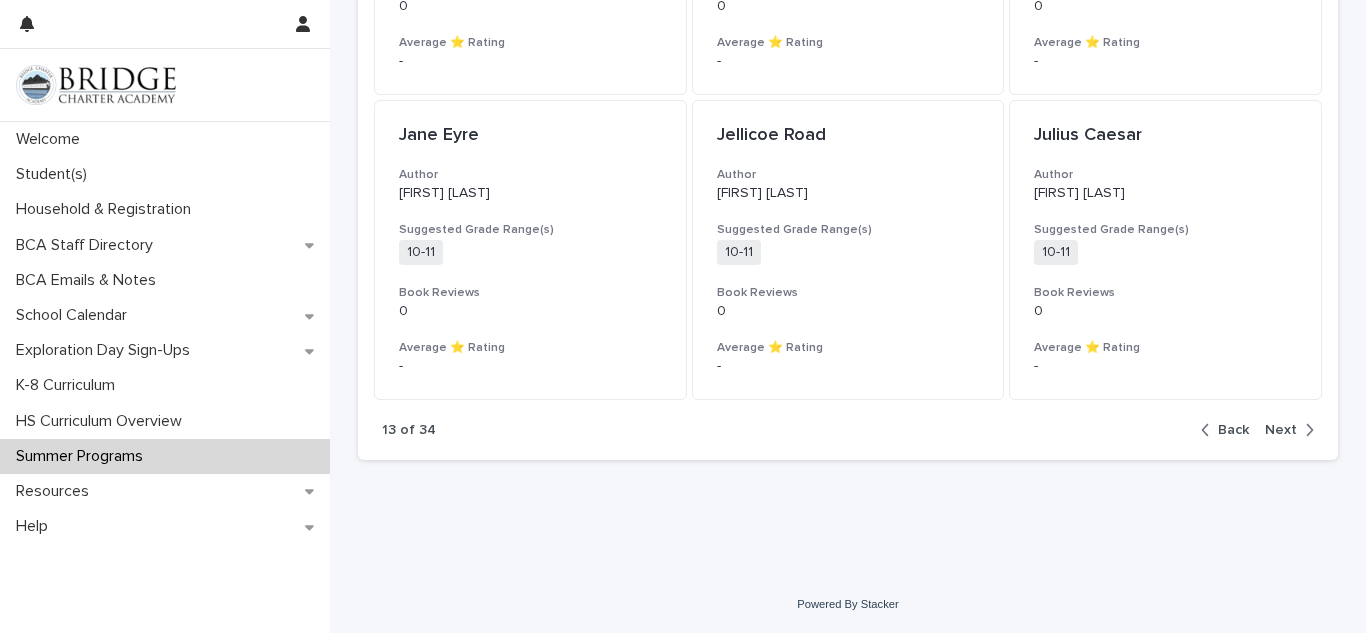 scroll, scrollTop: 2162, scrollLeft: 0, axis: vertical 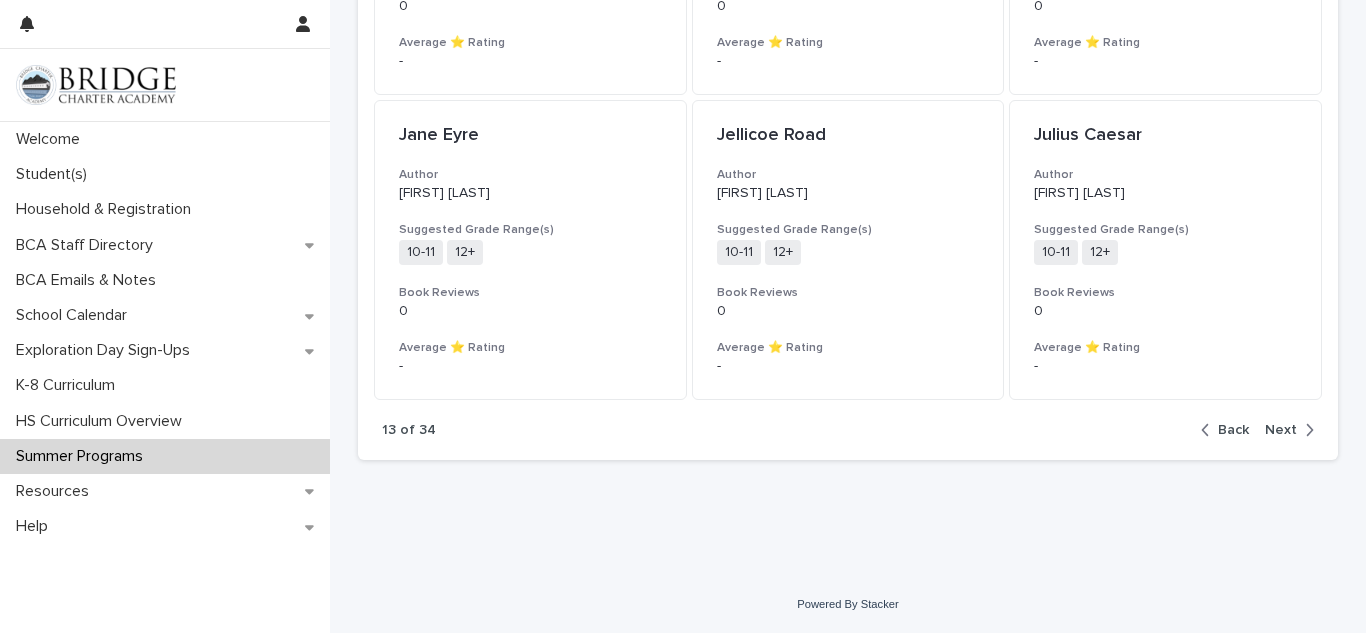 click at bounding box center (1305, 430) 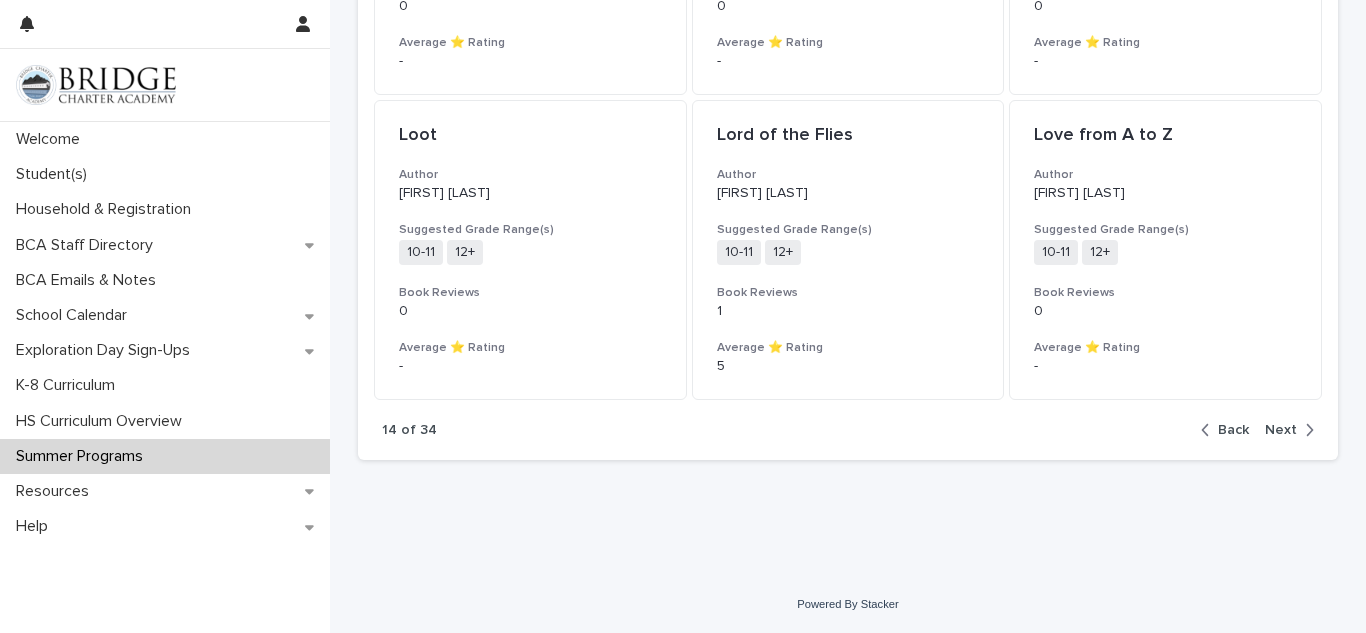 click on "Next" at bounding box center [1281, 430] 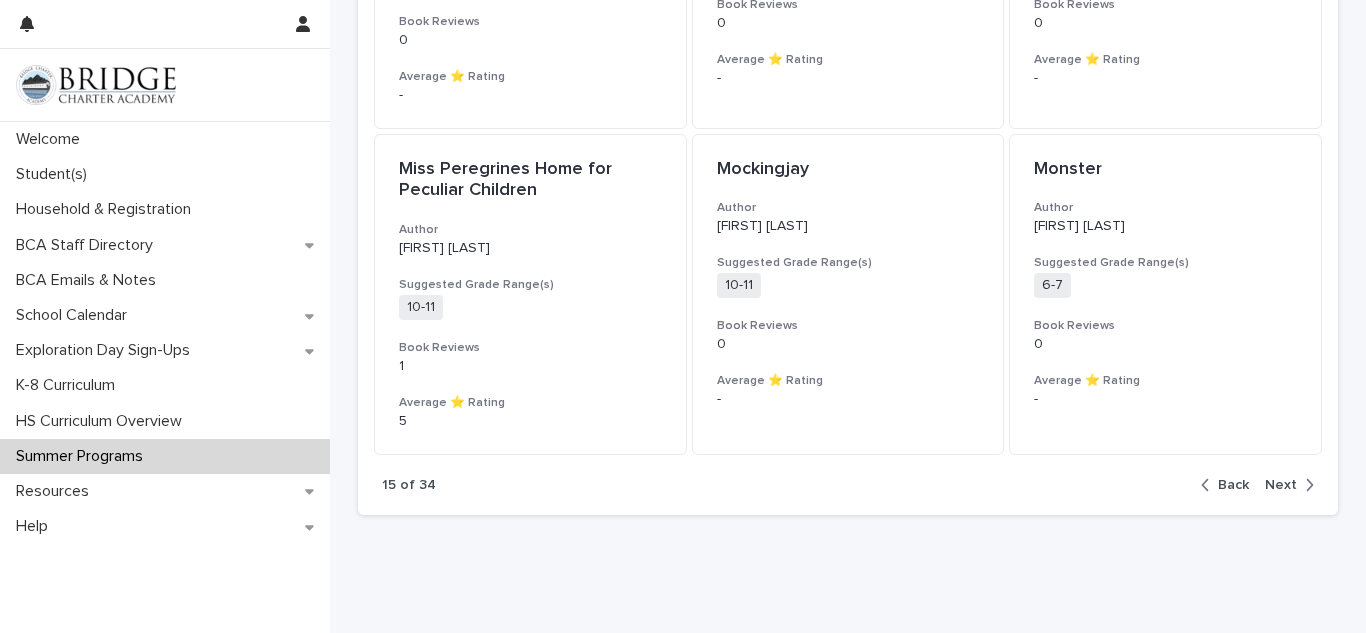 scroll, scrollTop: 2184, scrollLeft: 0, axis: vertical 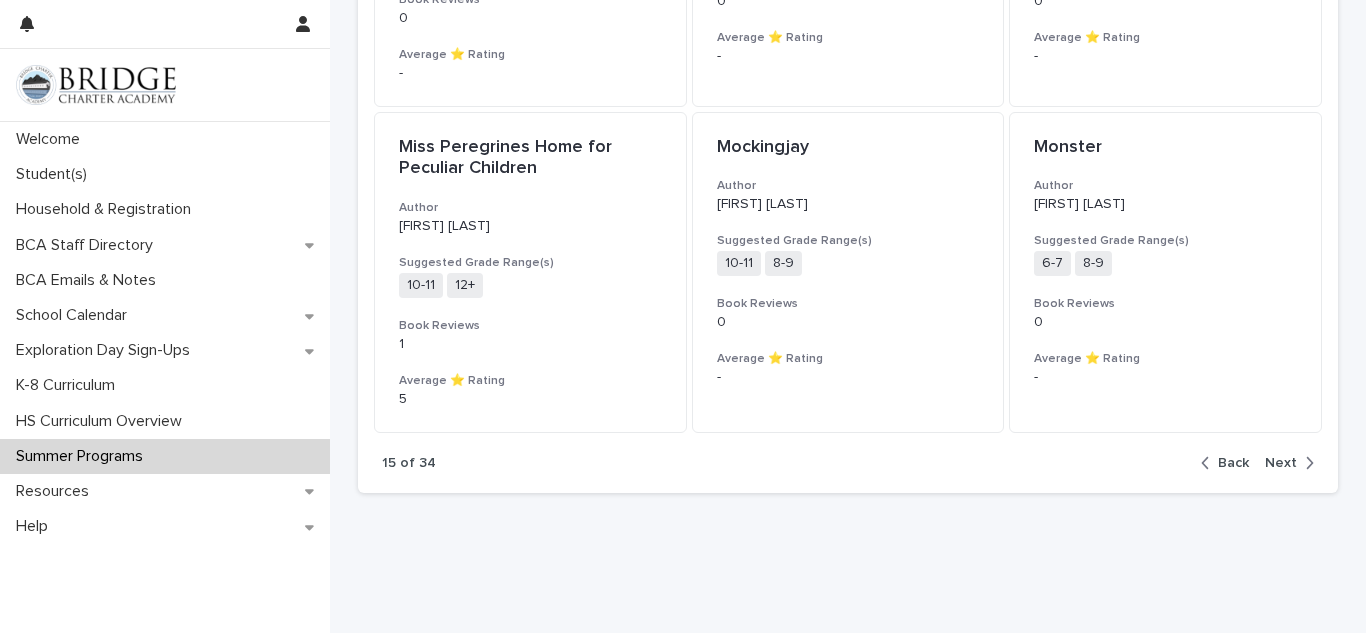 click at bounding box center (1305, 463) 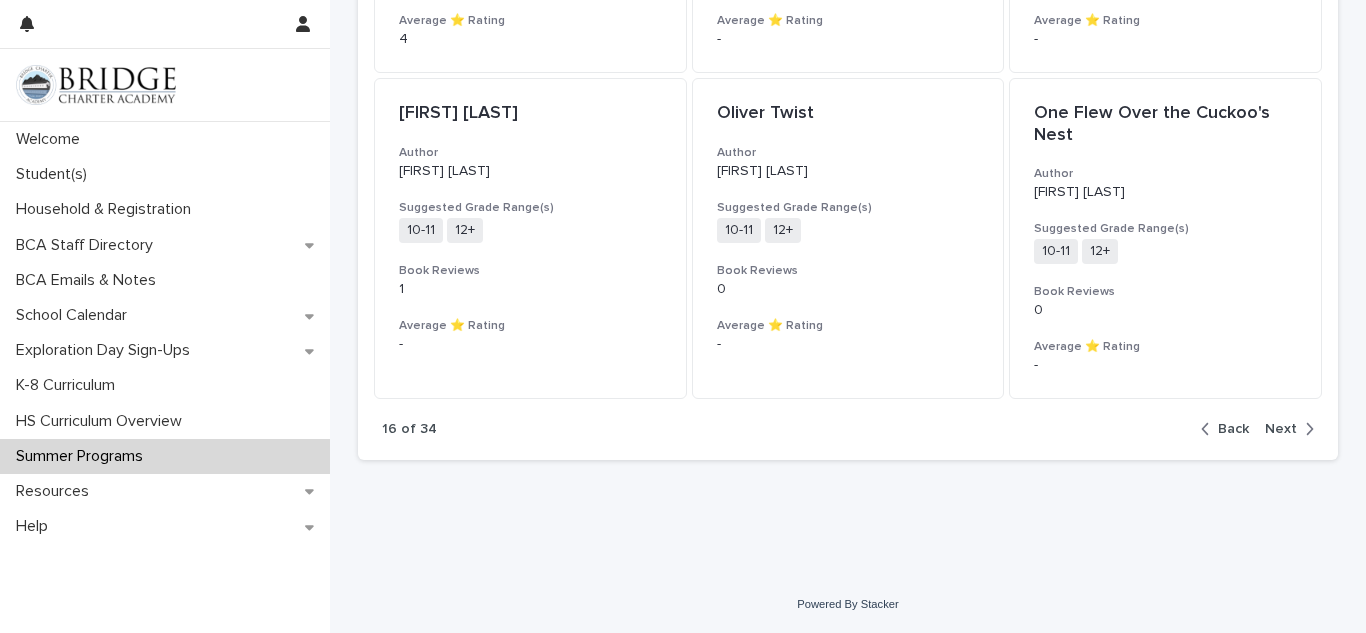 click on "Next" at bounding box center (1285, 429) 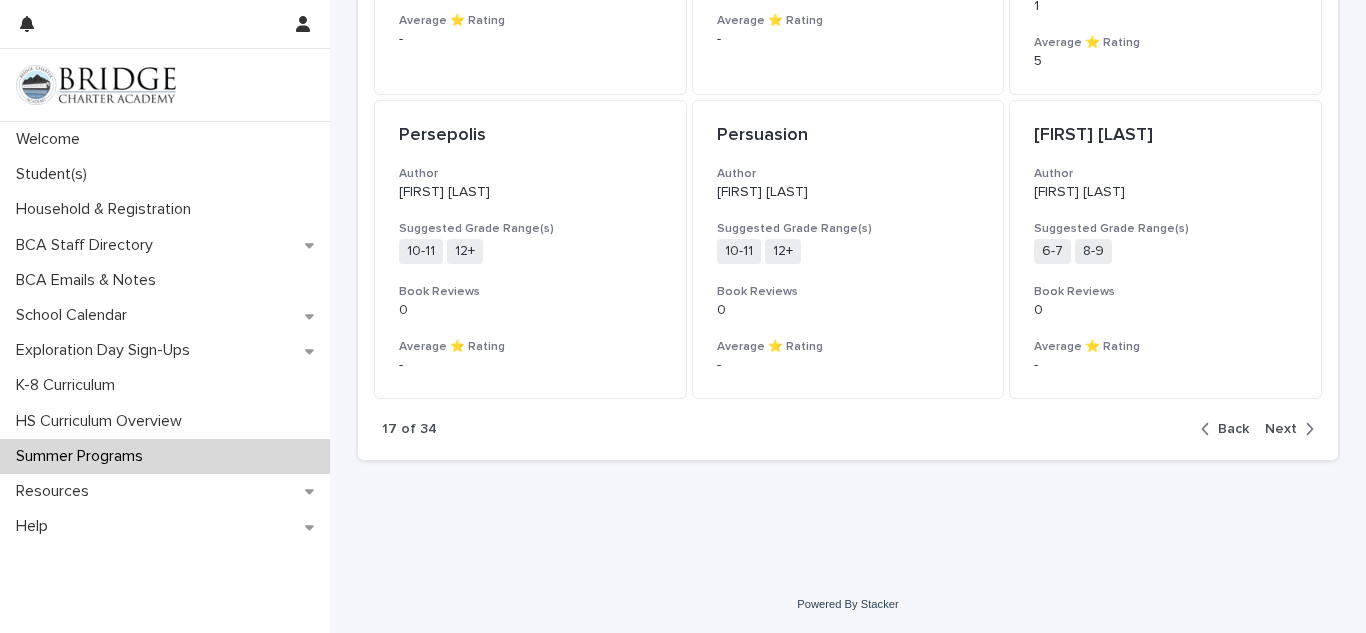 click on "Next" at bounding box center [1285, 429] 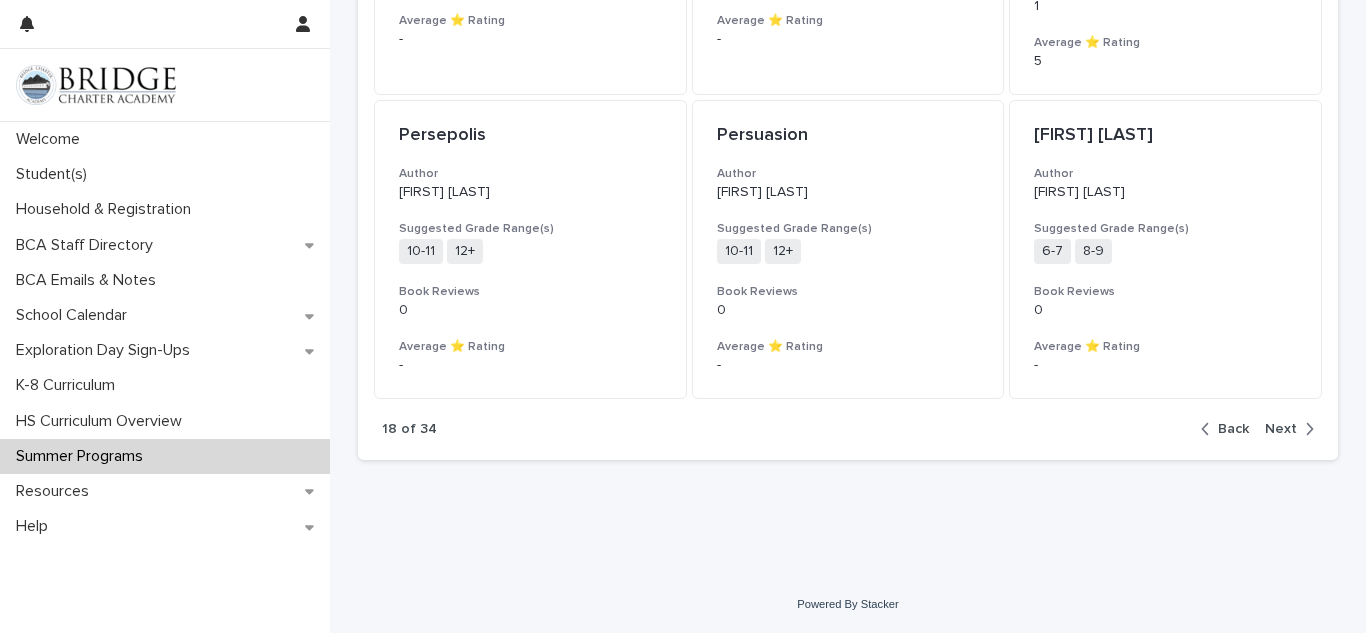 scroll, scrollTop: 2162, scrollLeft: 0, axis: vertical 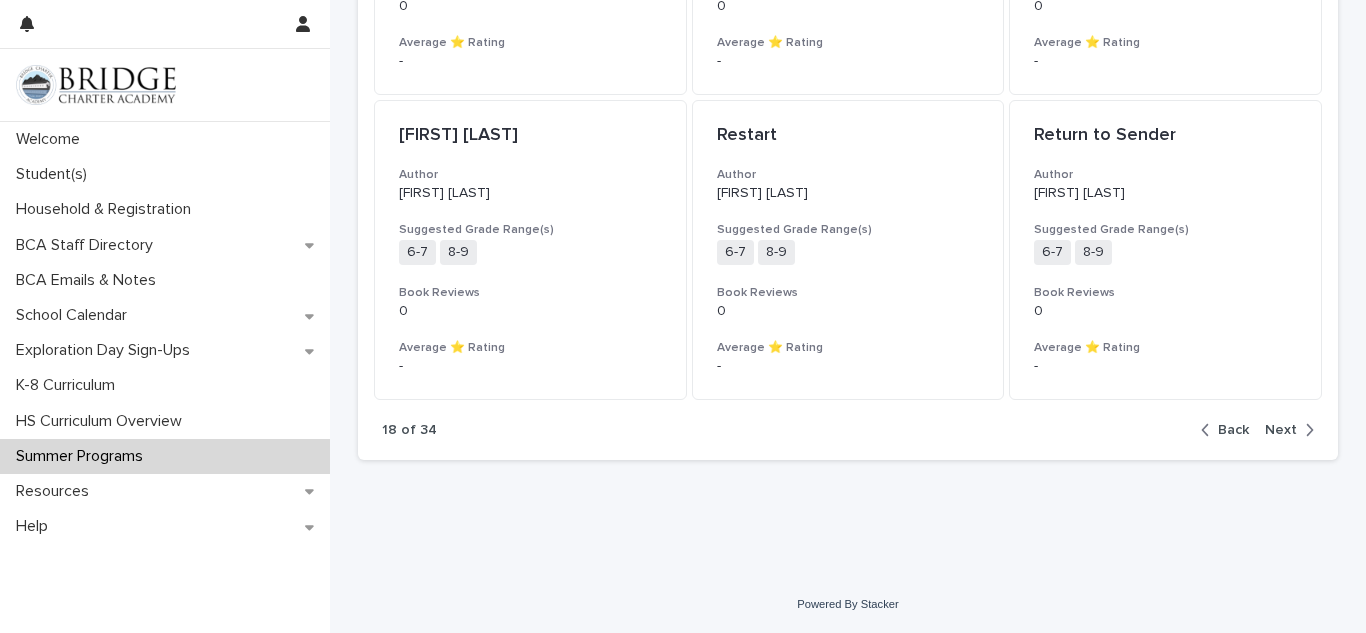 click at bounding box center (1305, 430) 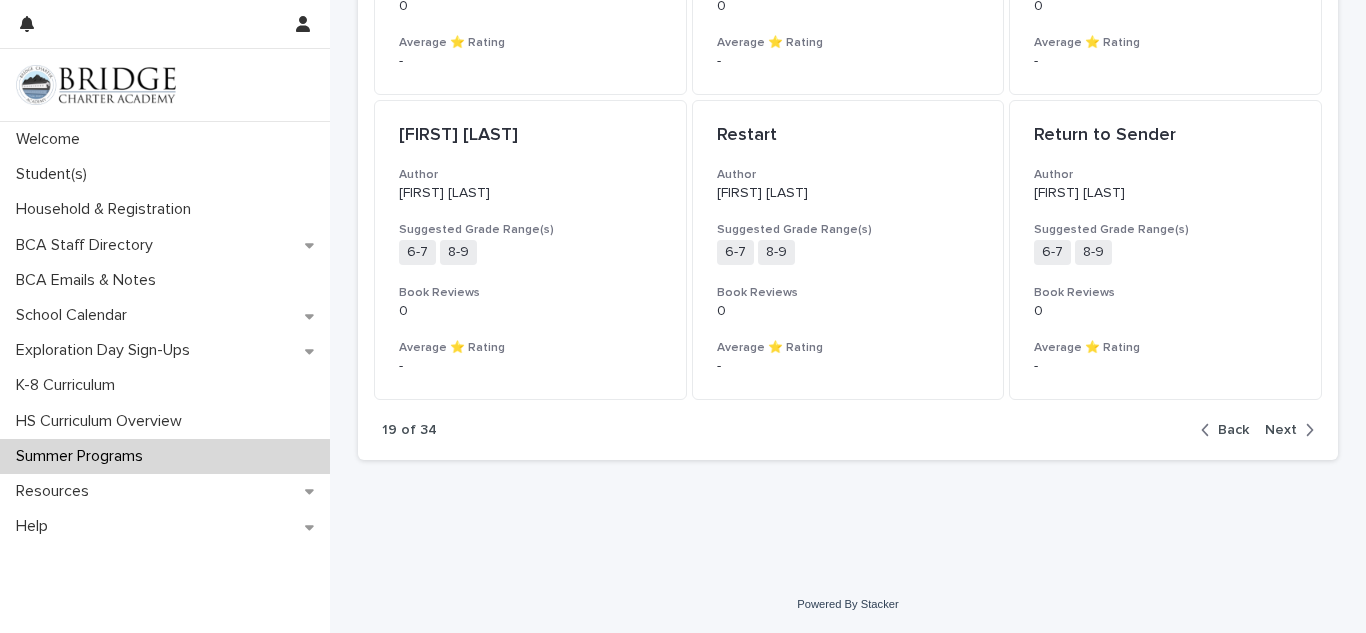 scroll, scrollTop: 2184, scrollLeft: 0, axis: vertical 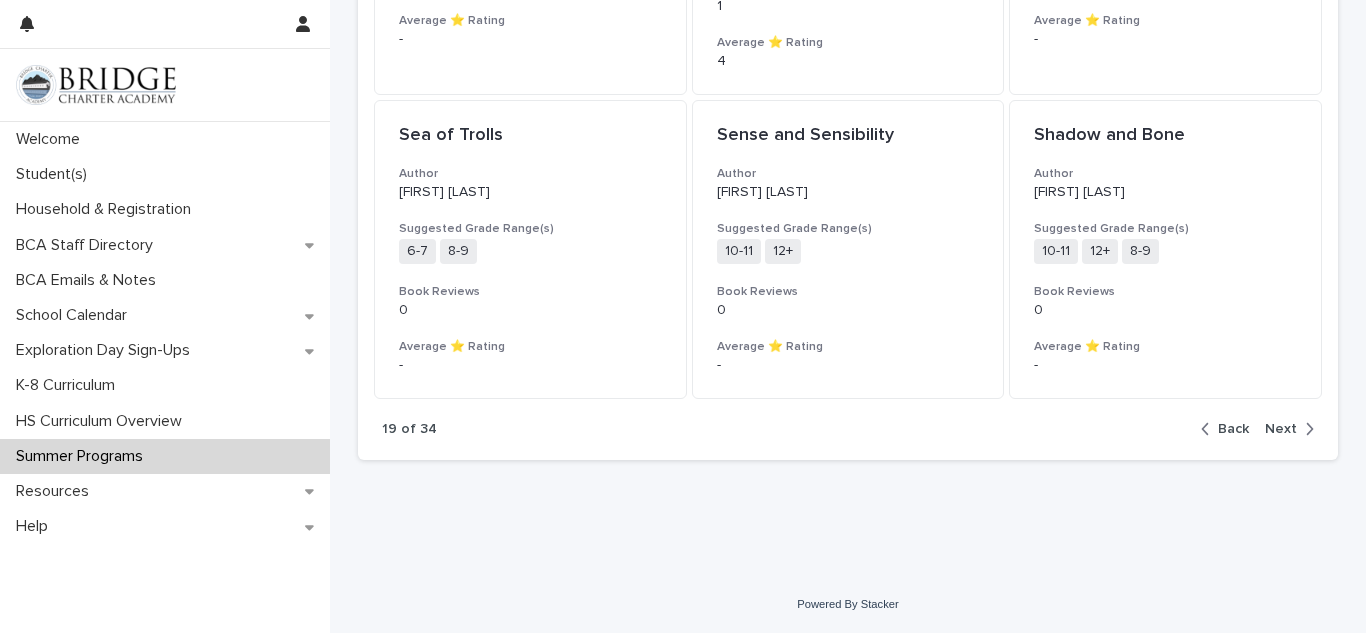 click at bounding box center [1305, 429] 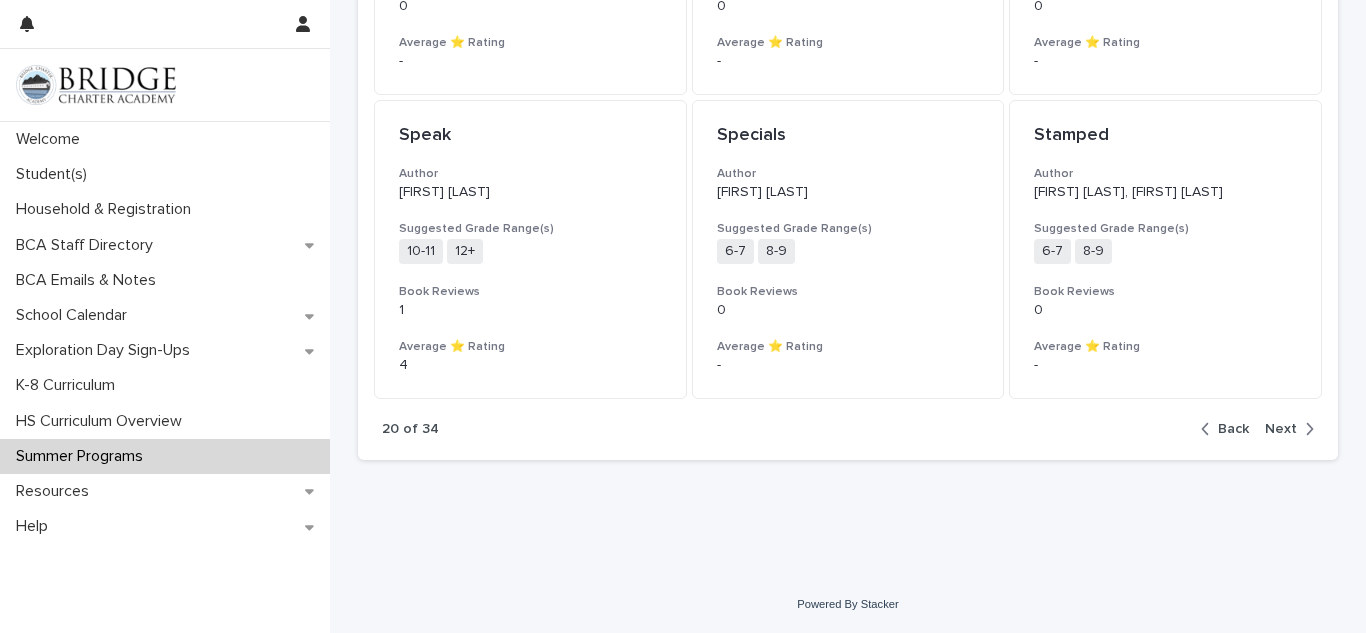 click at bounding box center (1305, 429) 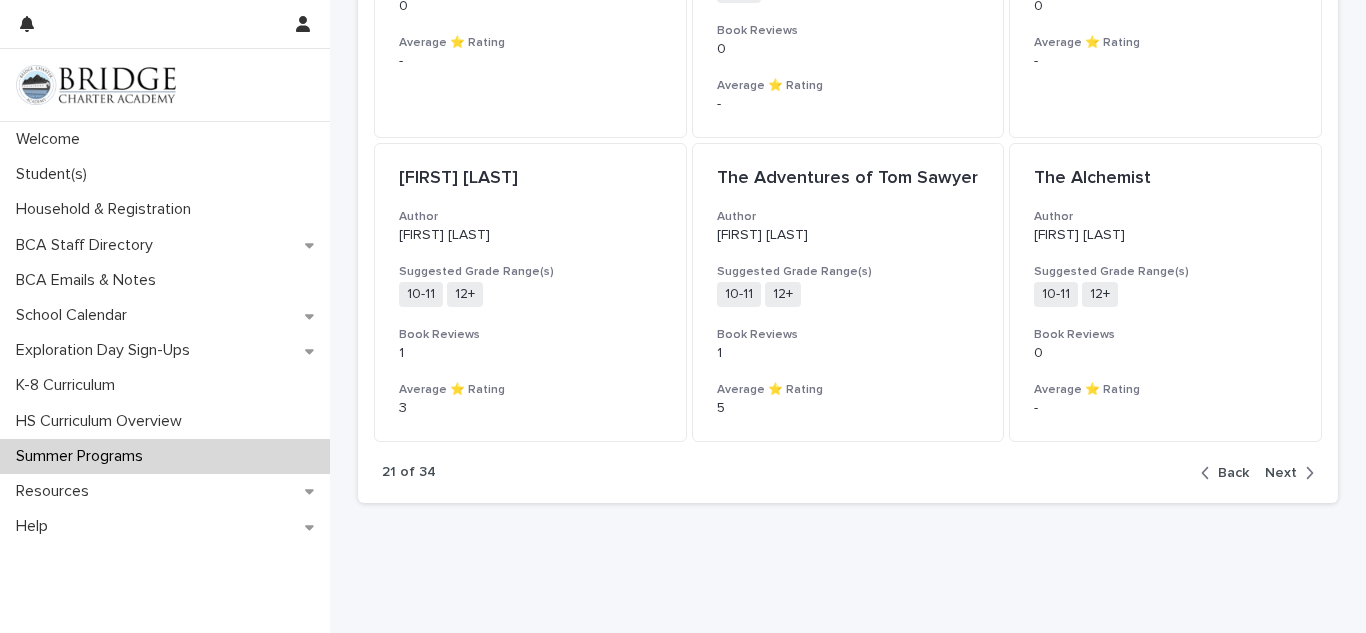 click on "Next" at bounding box center (1281, 473) 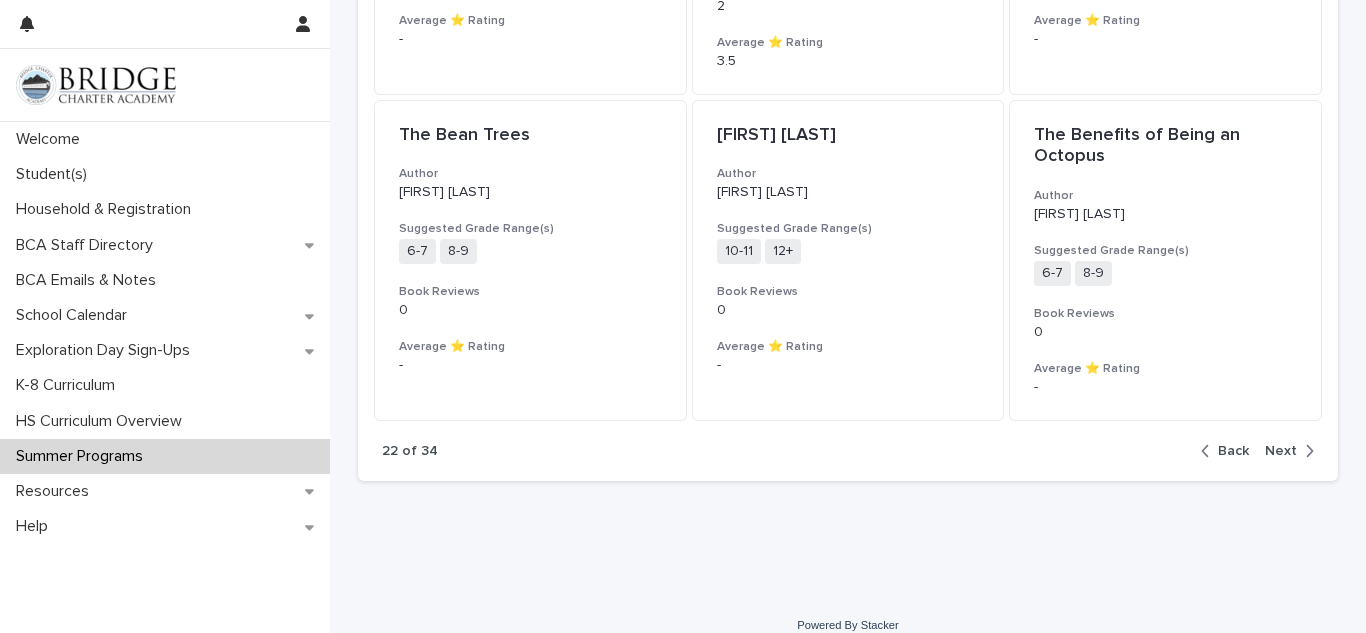 click on "Next" at bounding box center (1281, 451) 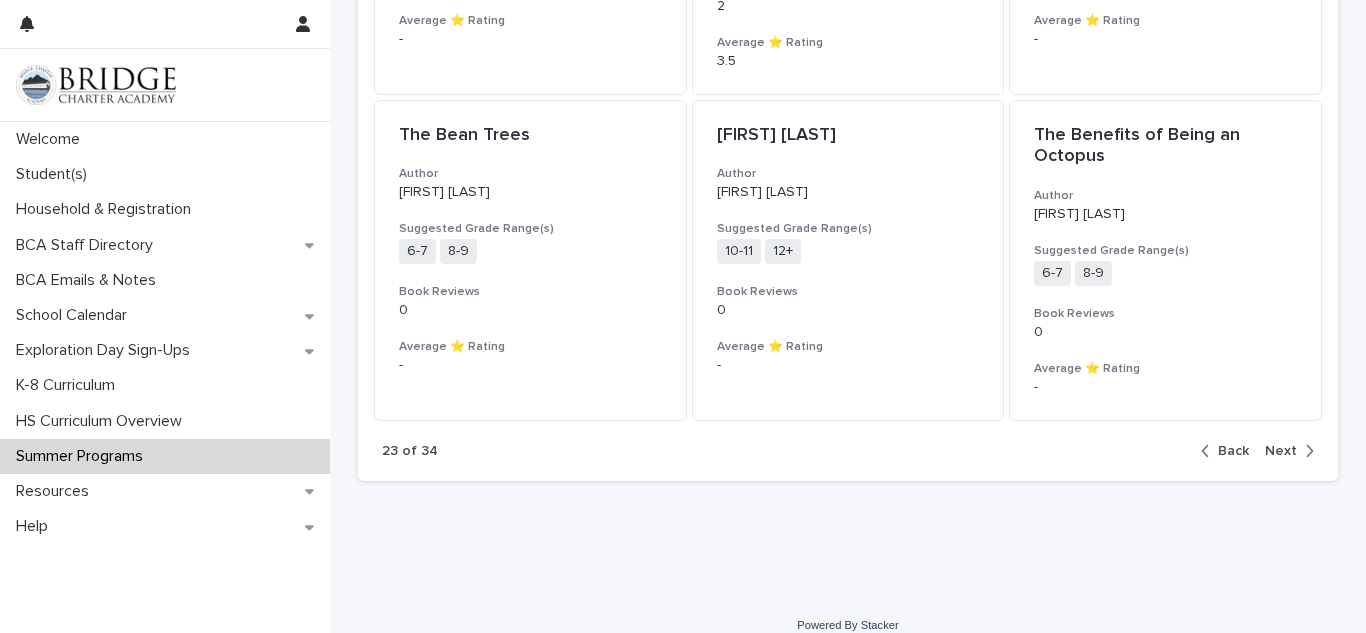 click on "23 of 34 Back Next" at bounding box center [848, 451] 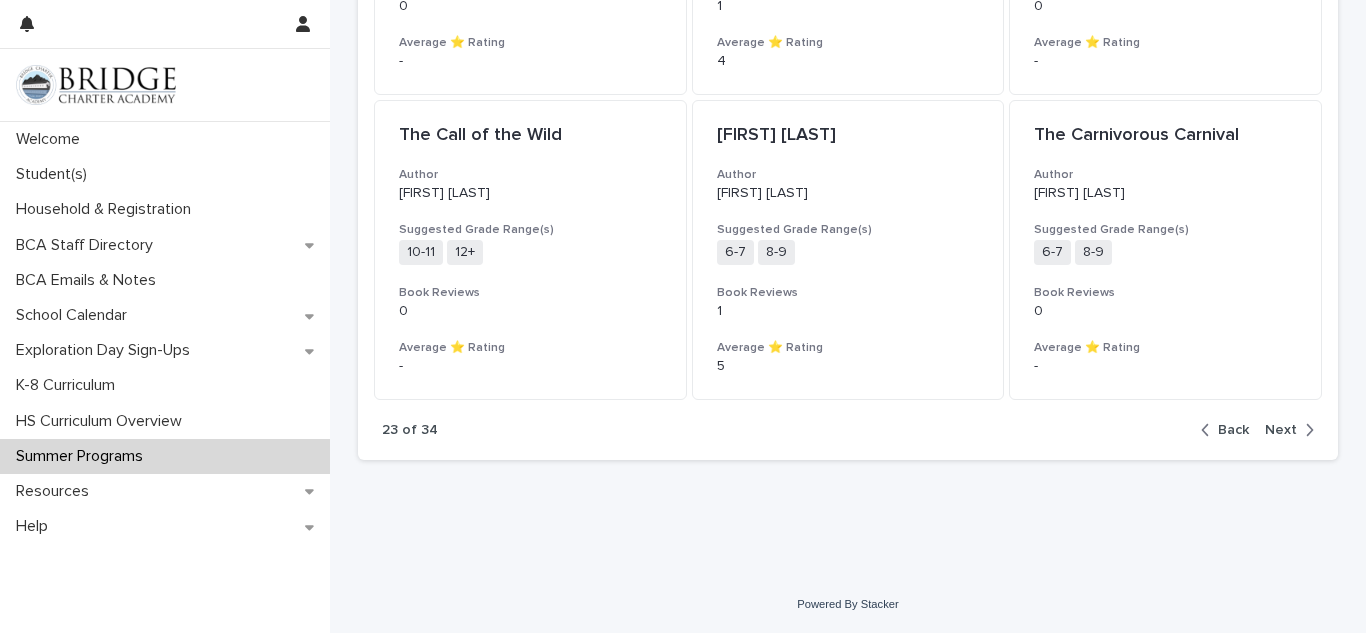 scroll, scrollTop: 2162, scrollLeft: 0, axis: vertical 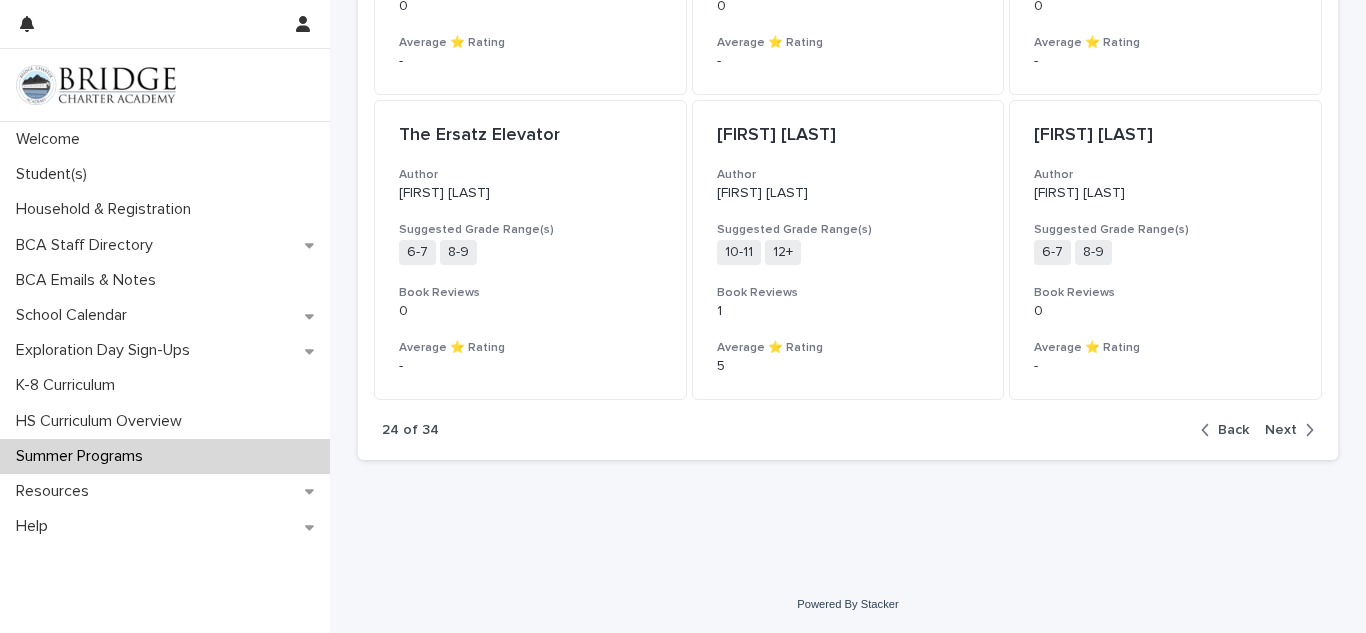 click on "Next" at bounding box center (1281, 430) 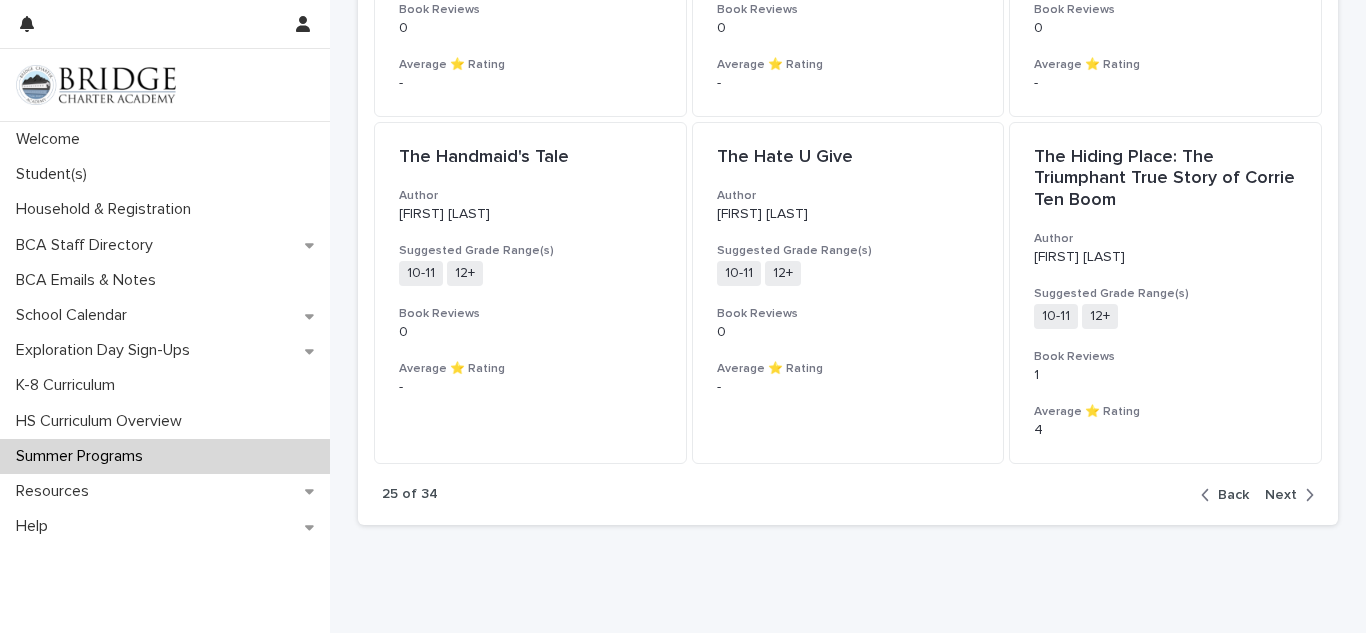 click 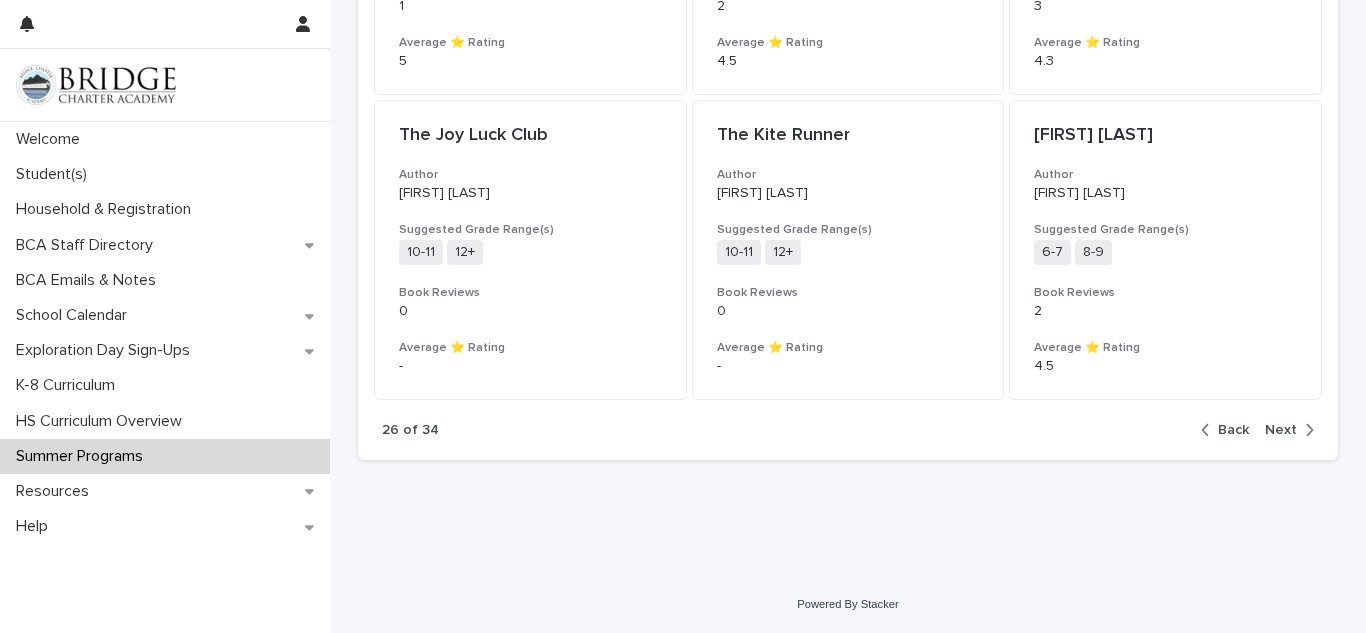 click on "Title Author Suggested Grade Range(s) Book Reviews Average ⭐ Rating The Hobbit Author J.R.R. [LAST] Suggested Grade Range(s) 10-11 12+ + 0 Book Reviews 0 Average ⭐ Rating 5 The Hostile Hospital Author Lemony Snicket Suggested Grade Range(s) 6-7 8-9 + 0 Book Reviews 0 Average ⭐ Rating - The Hunchback of Notre-Dame Author Victor [LAST] Suggested Grade Range(s) 10-11 12+ + 0 Book Reviews 0 Average ⭐ Rating - The Hundred Dresses Author Eleanor [LAST] Suggested Grade Range(s) 6-7 8-9 + 0 Book Reviews 1 Average ⭐ Rating 5 The Hunger Games Author Suzanne [LAST] Suggested Grade Range(s) 10-11 8-9 + 0 Book Reviews 2 Average ⭐ Rating 4.5 The Iliad Author Homer Suggested Grade Range(s) 10-11 12+ + 0 Book Reviews 3 Average ⭐ Rating 4.3 The Joy Luck Club Author Amy [LAST] Suggested Grade Range(s) 10-11 12+ + 0 Book Reviews 0 Average ⭐ Rating - The Kite Runner Author" at bounding box center [848, -86] 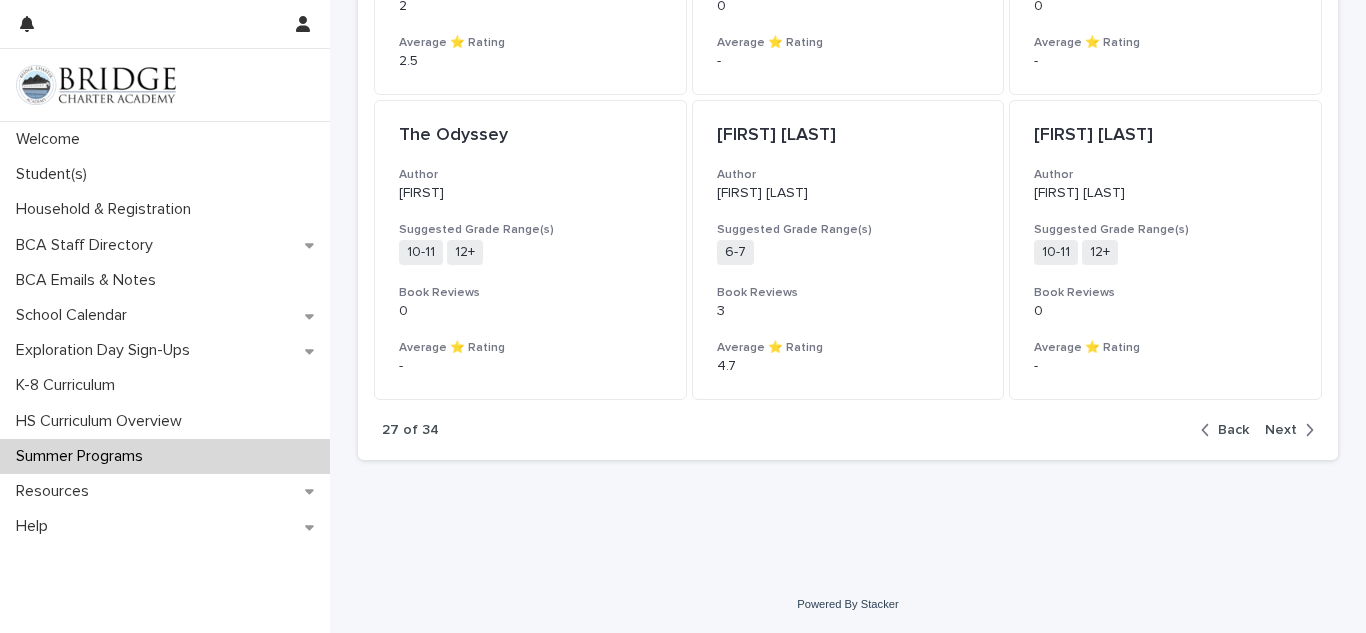 click on "Next" at bounding box center (1281, 430) 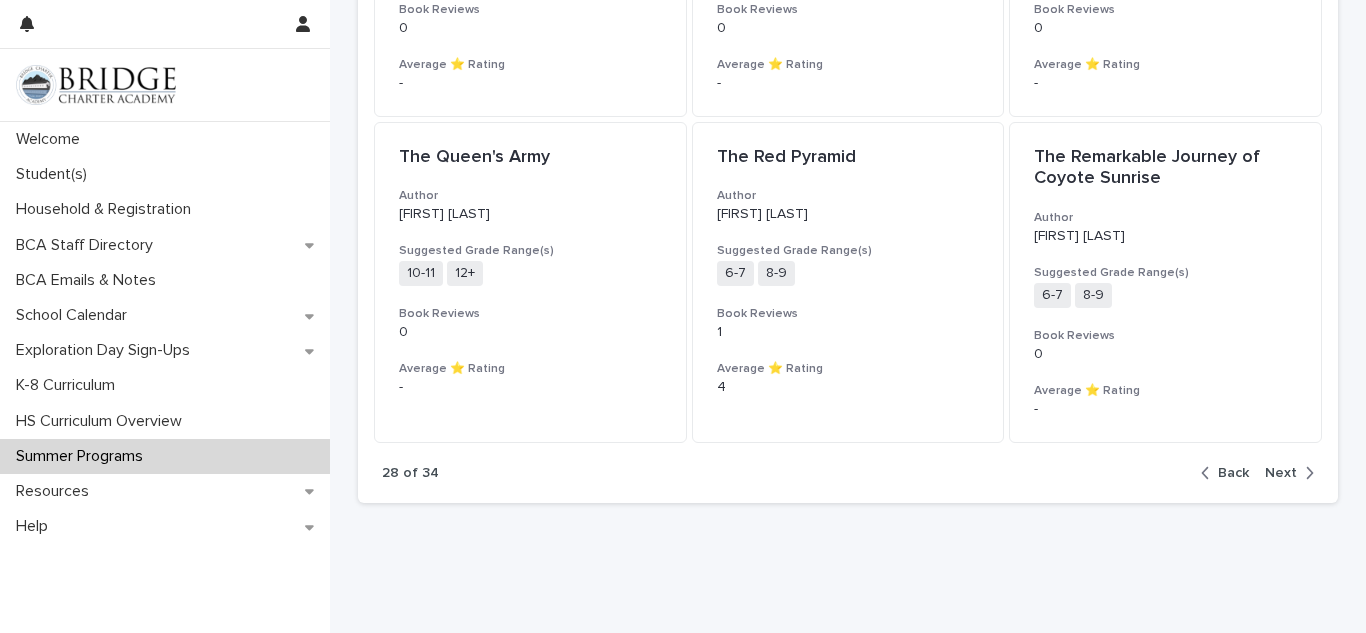 click at bounding box center [1305, 473] 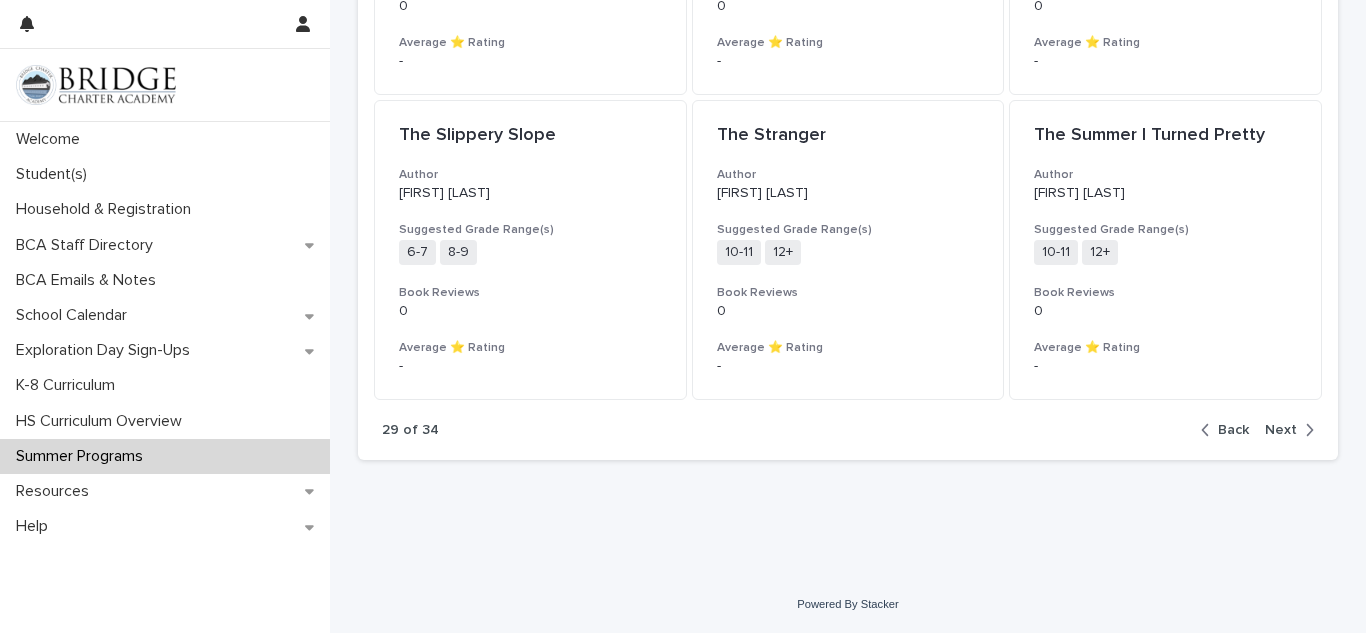 click at bounding box center (1305, 430) 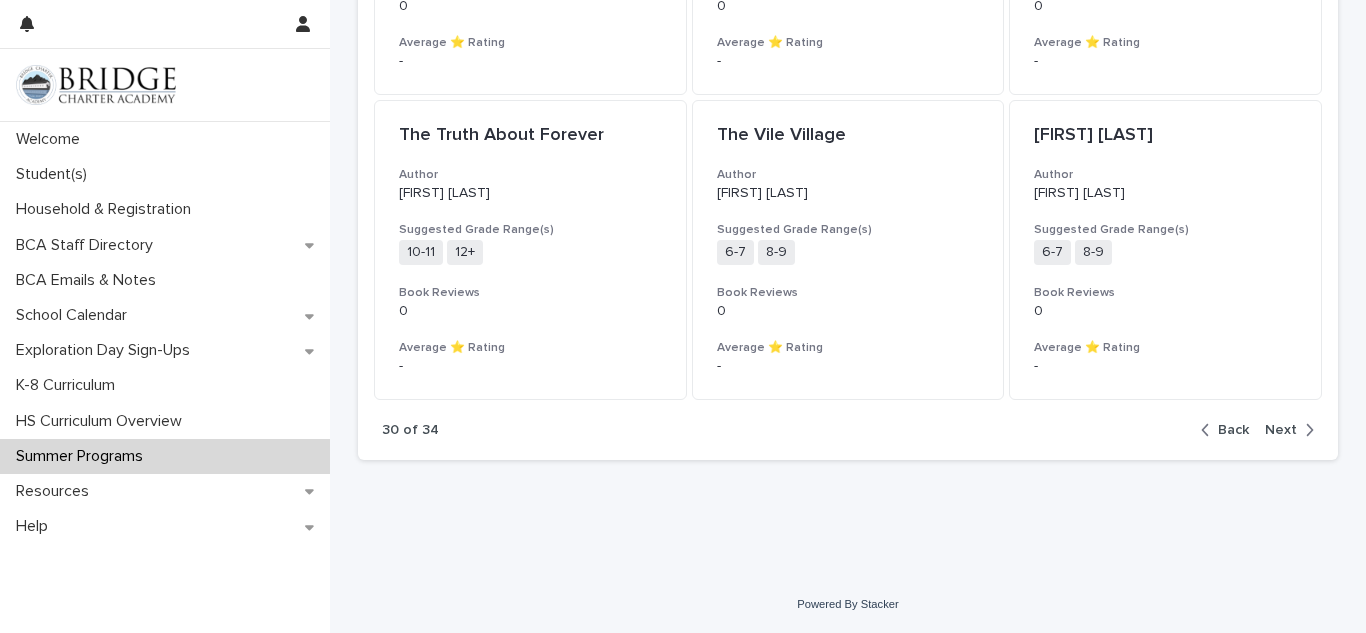 click at bounding box center [1305, 430] 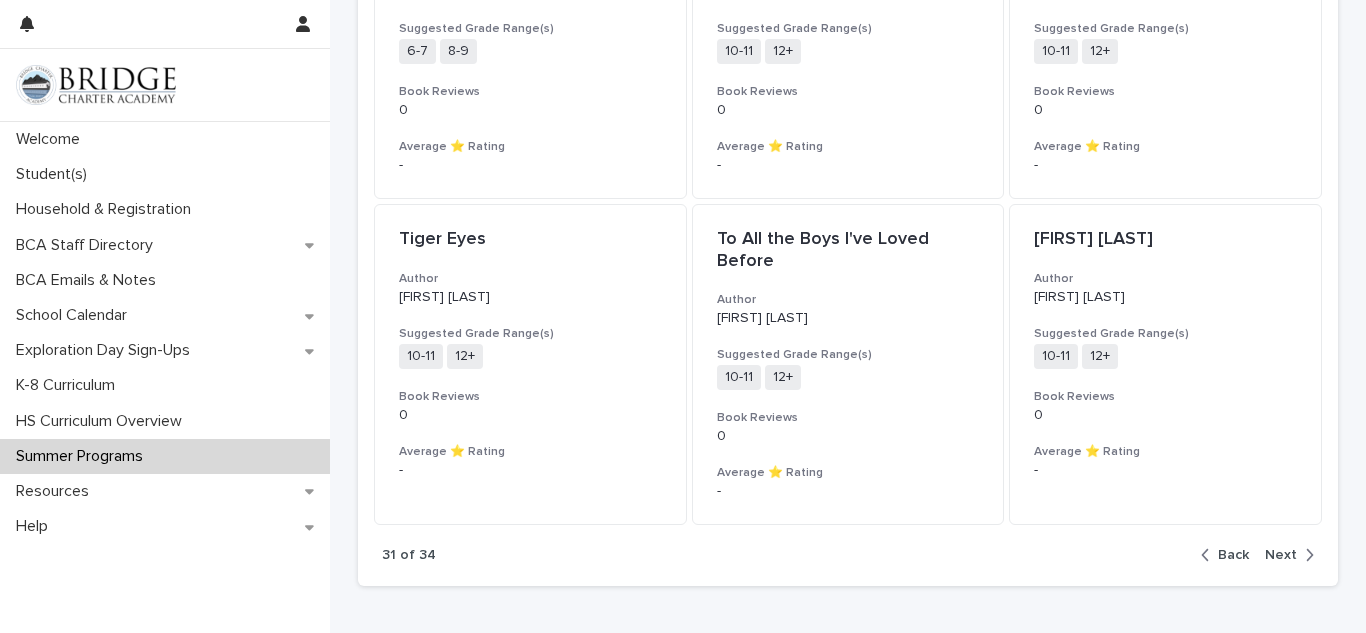 scroll, scrollTop: 2063, scrollLeft: 0, axis: vertical 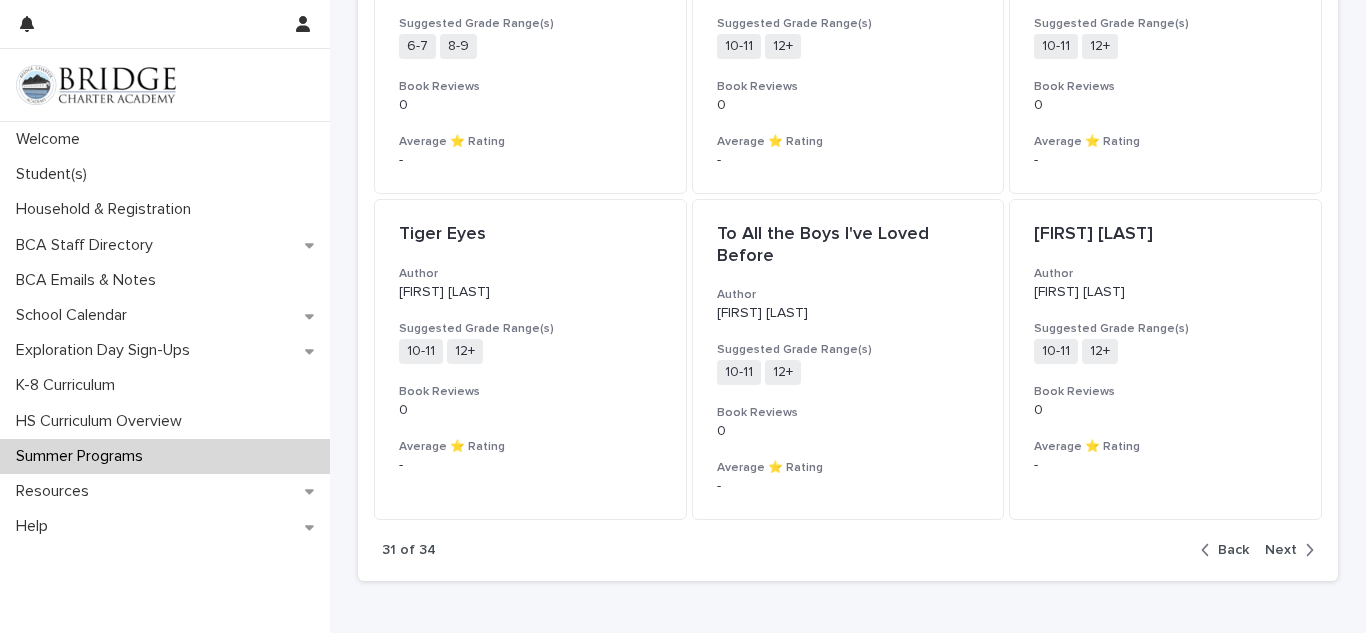 click at bounding box center [1305, 550] 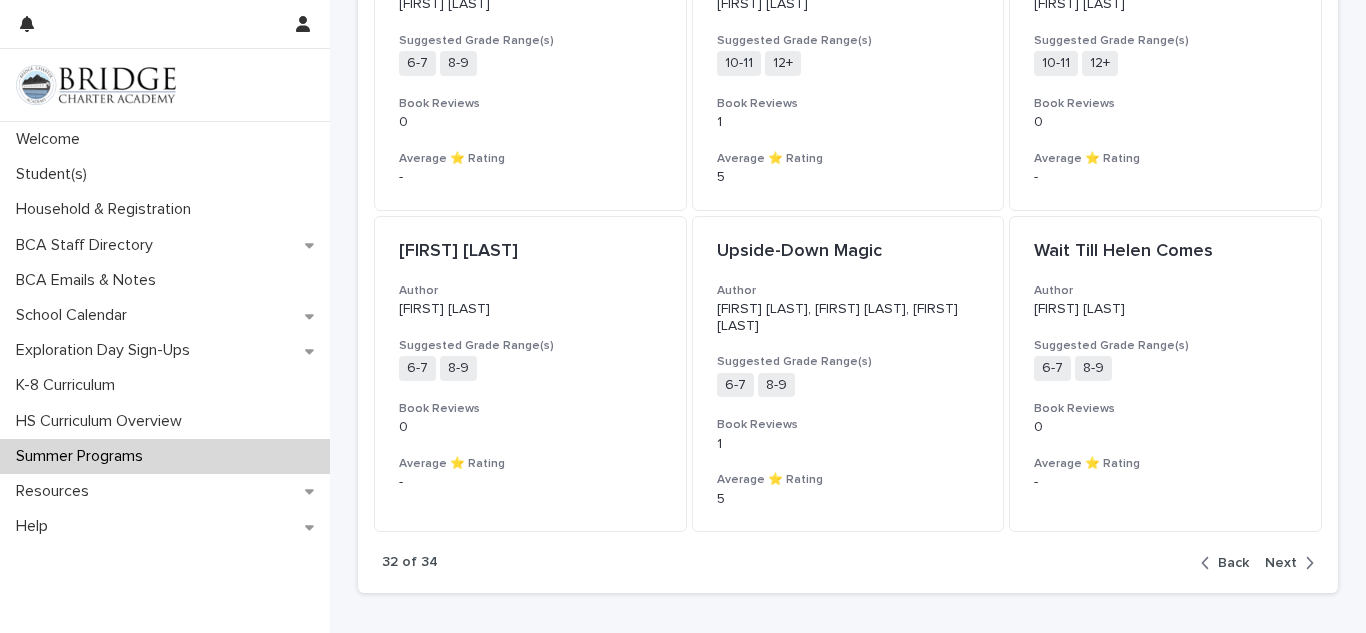 scroll, scrollTop: 2055, scrollLeft: 0, axis: vertical 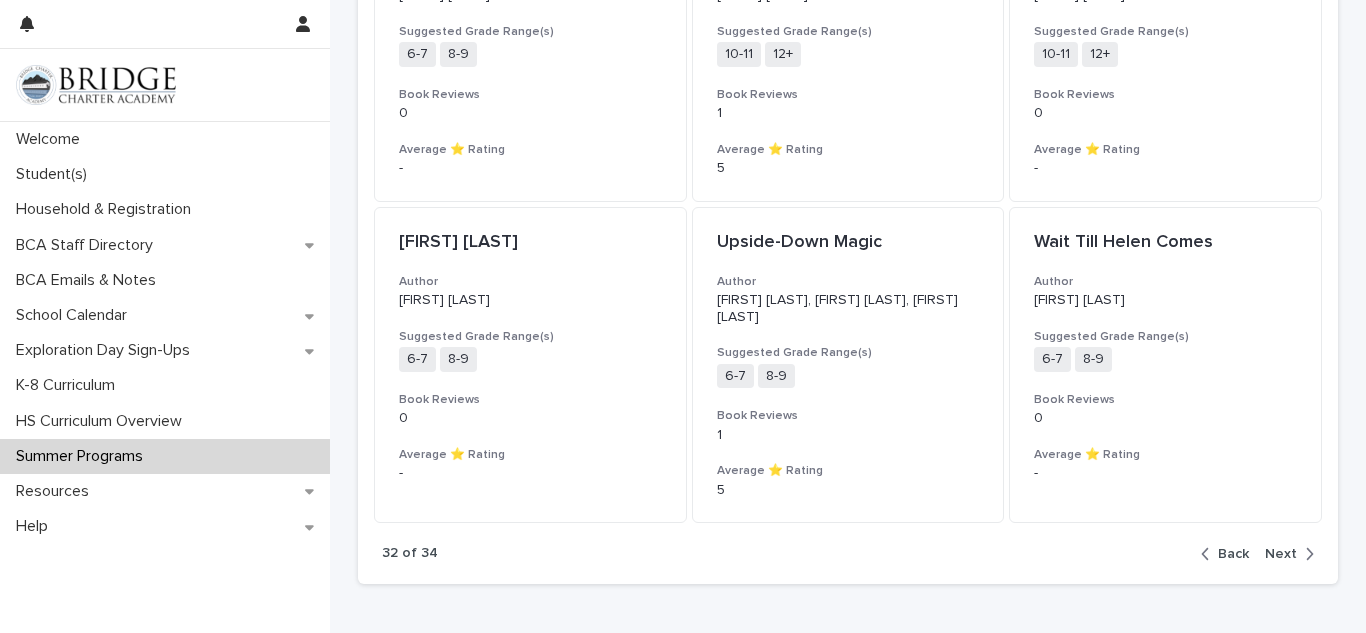 click on "Next" at bounding box center [1281, 554] 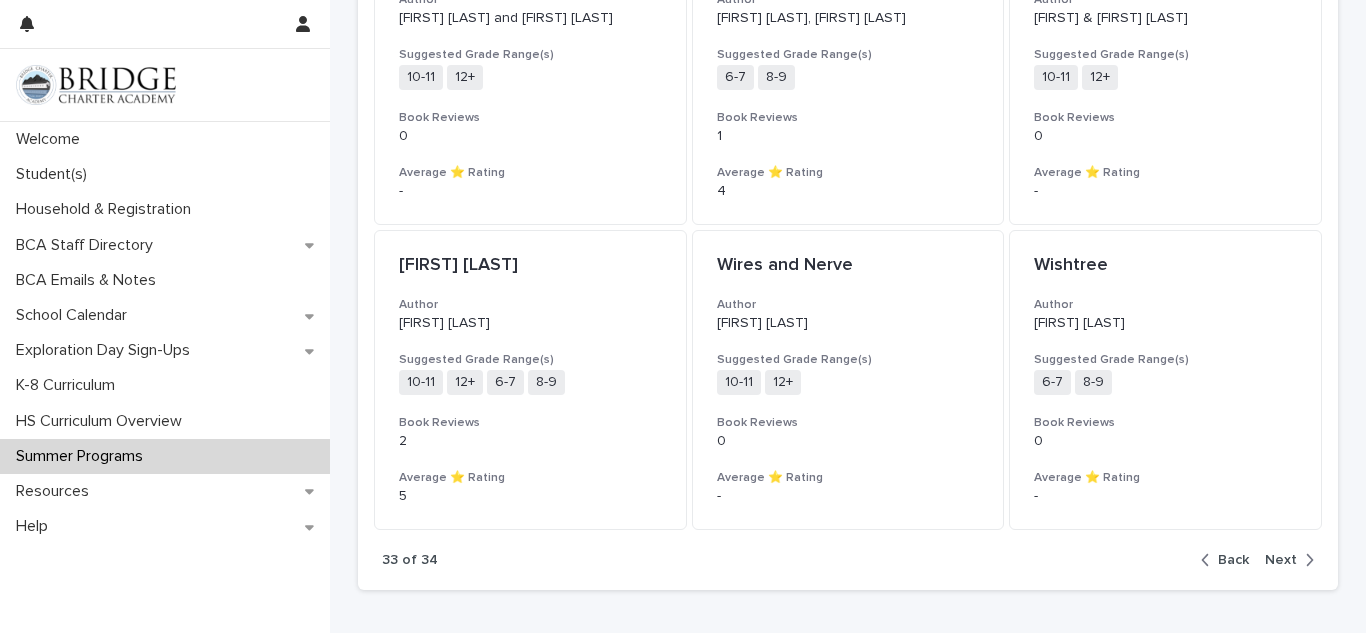 scroll, scrollTop: 2038, scrollLeft: 0, axis: vertical 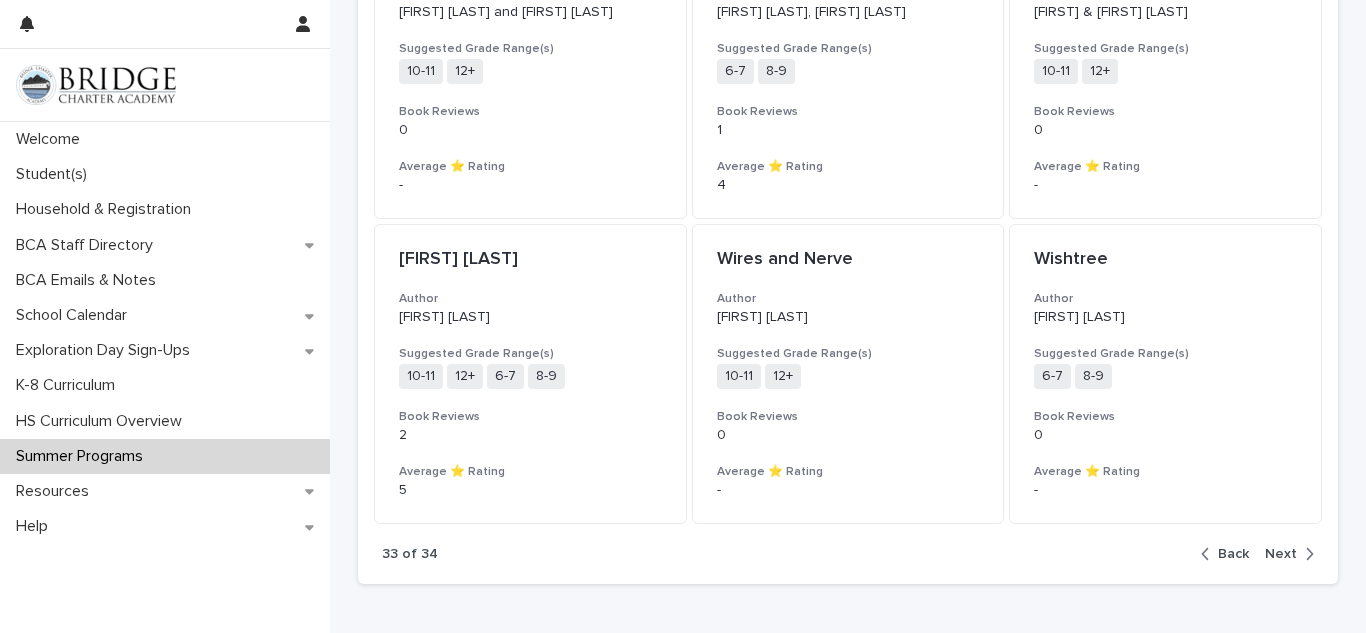 click on "Next" at bounding box center [1281, 554] 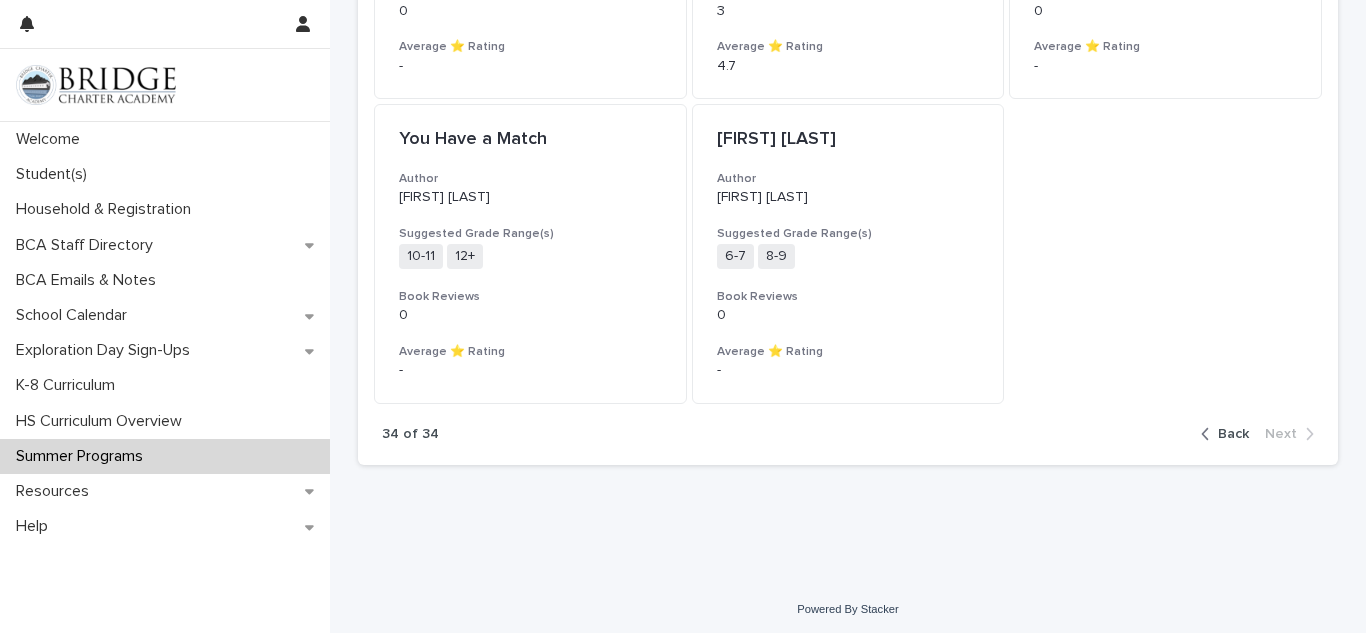 scroll, scrollTop: 1858, scrollLeft: 0, axis: vertical 